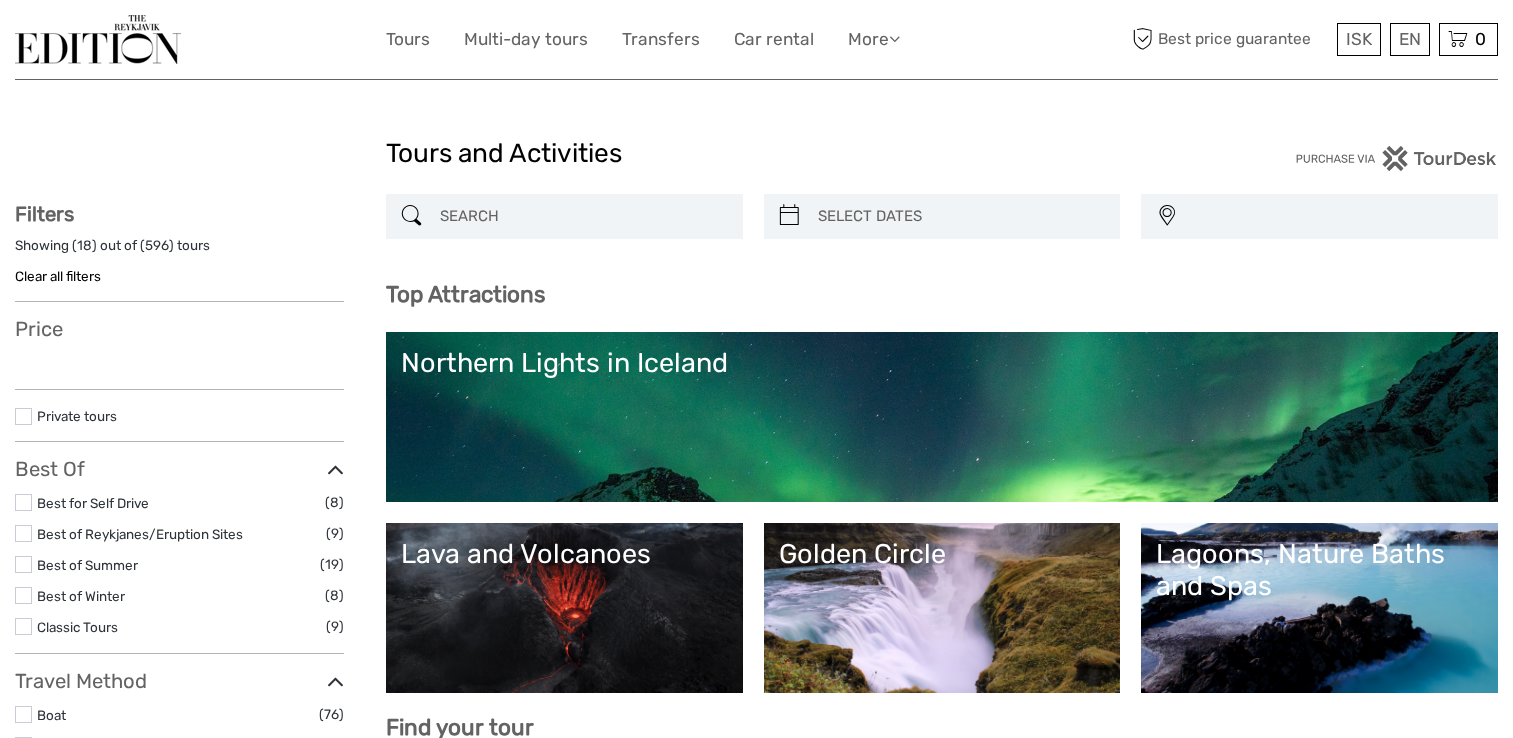 select 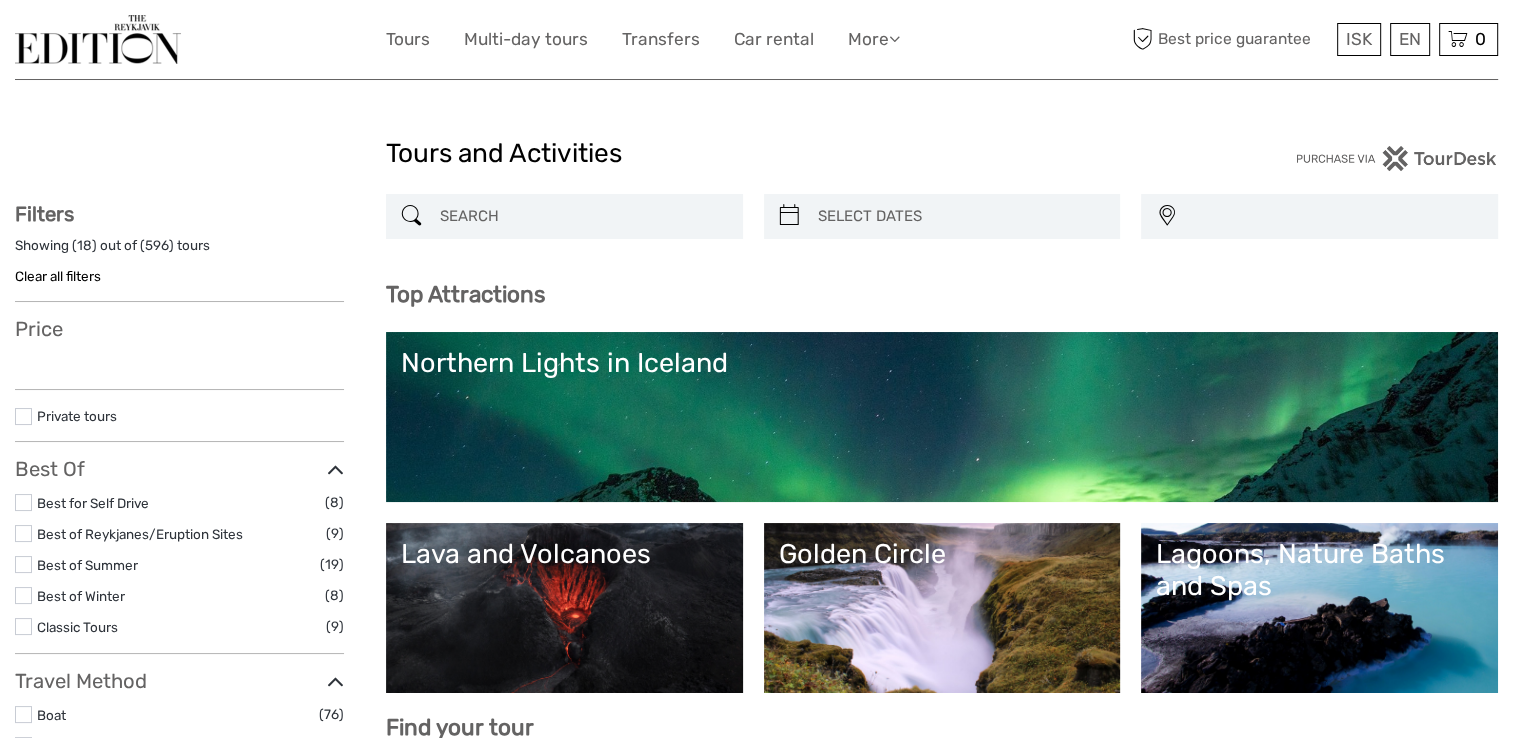 scroll, scrollTop: 0, scrollLeft: 0, axis: both 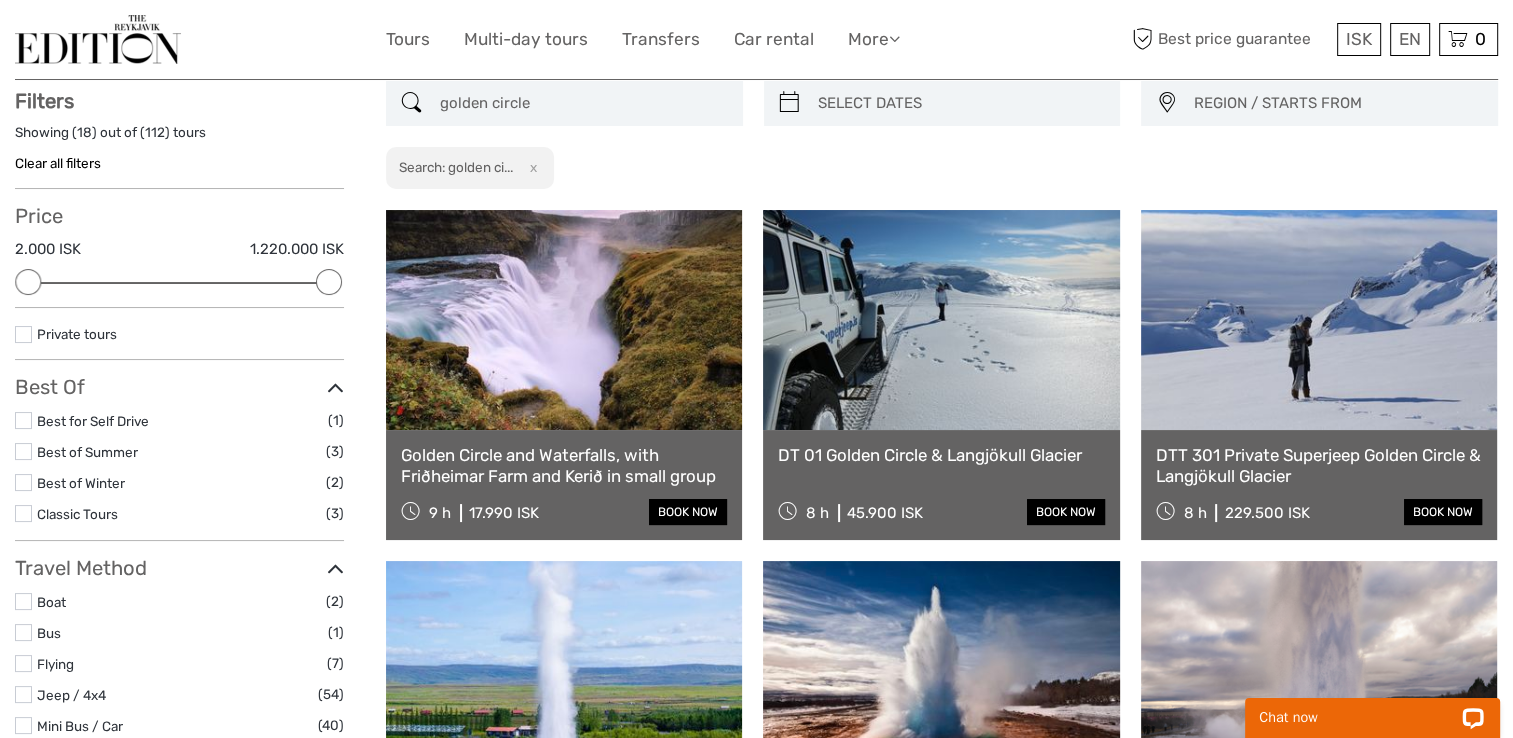 type on "golden circle" 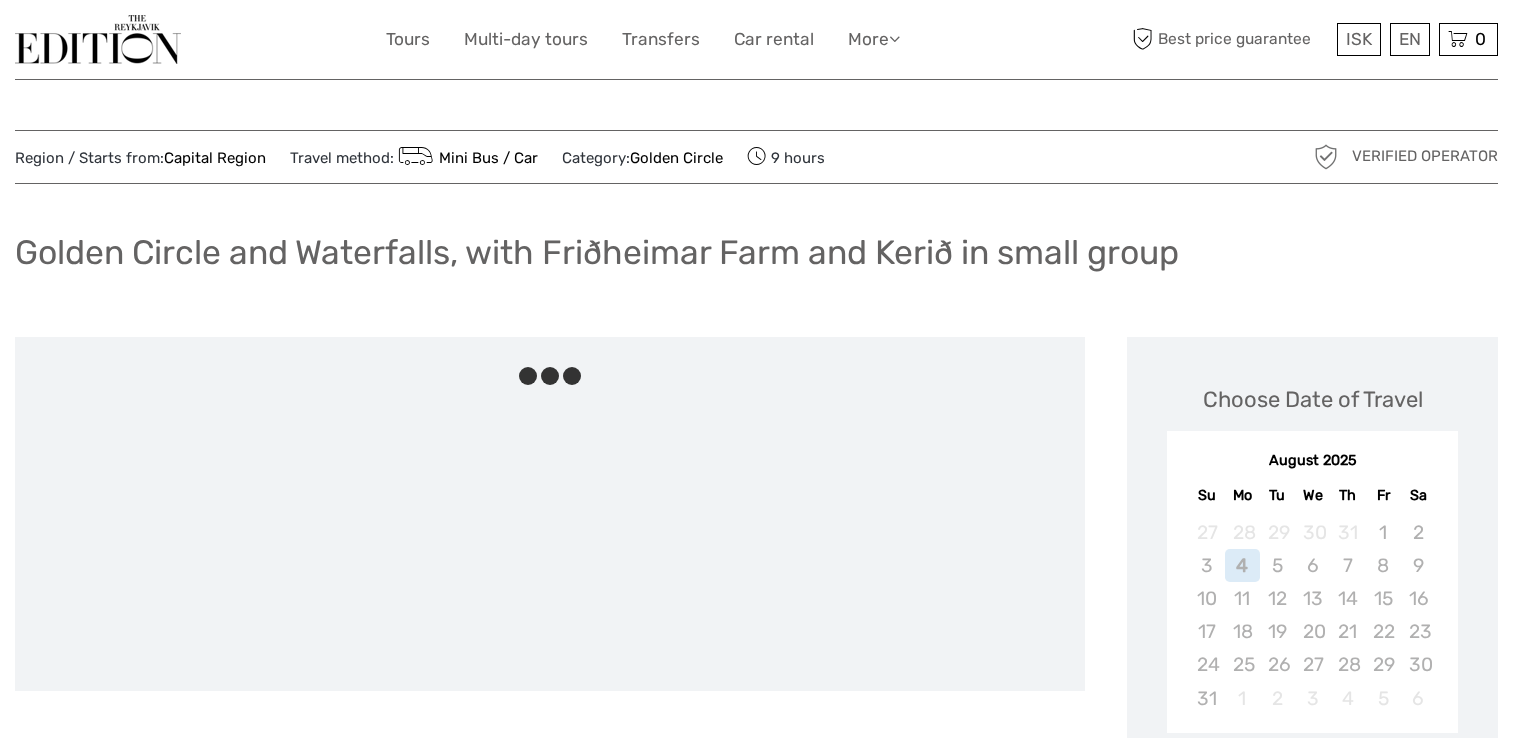 scroll, scrollTop: 0, scrollLeft: 0, axis: both 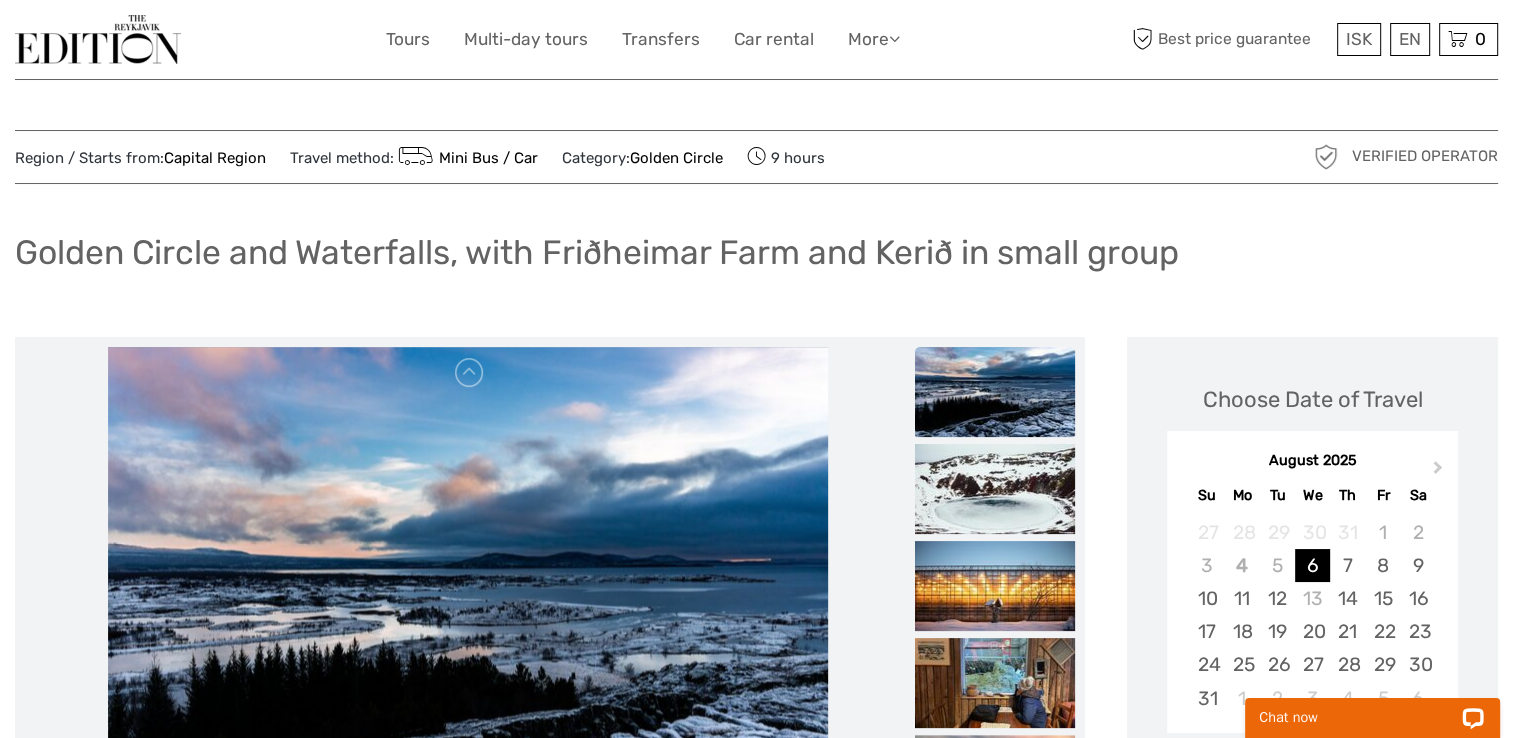 click at bounding box center (98, 39) 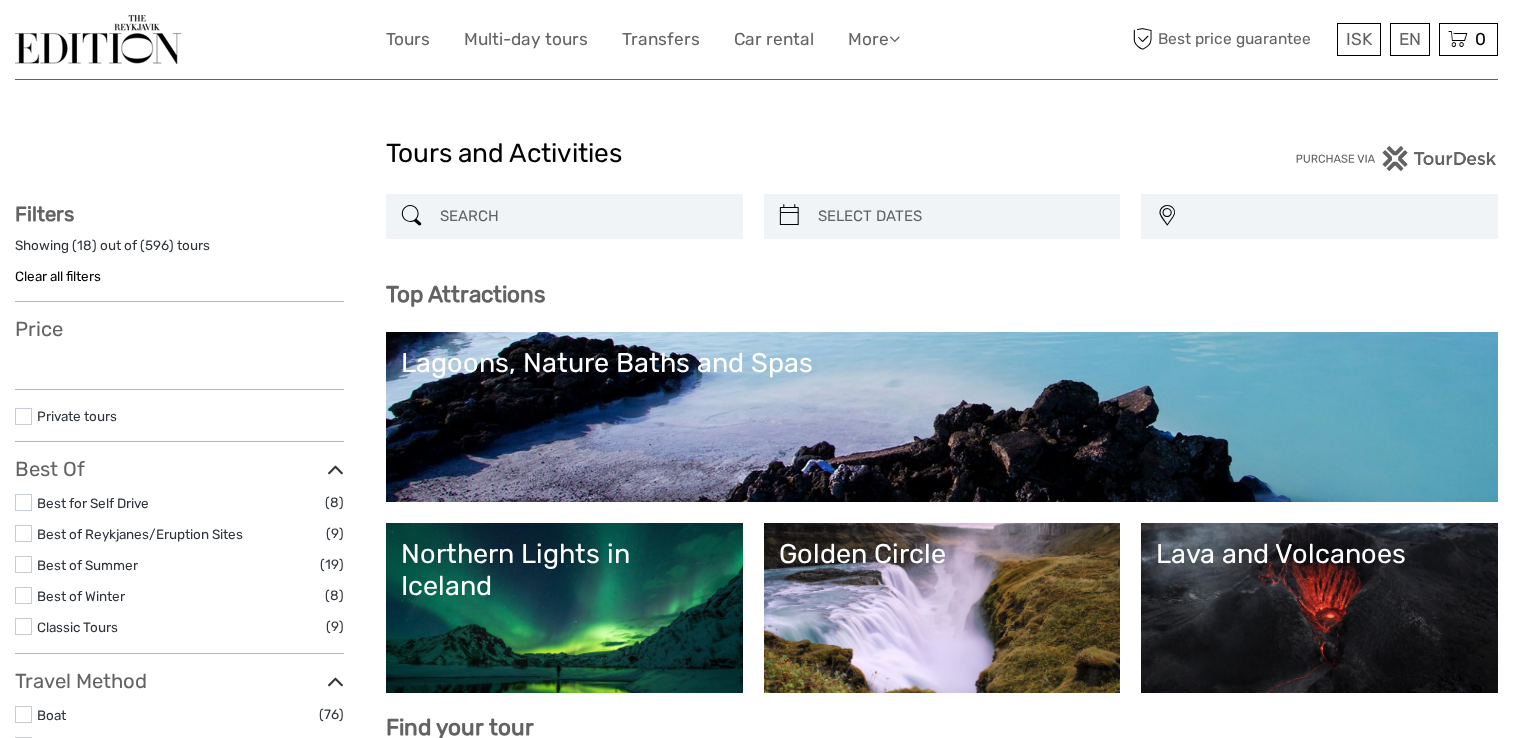 select 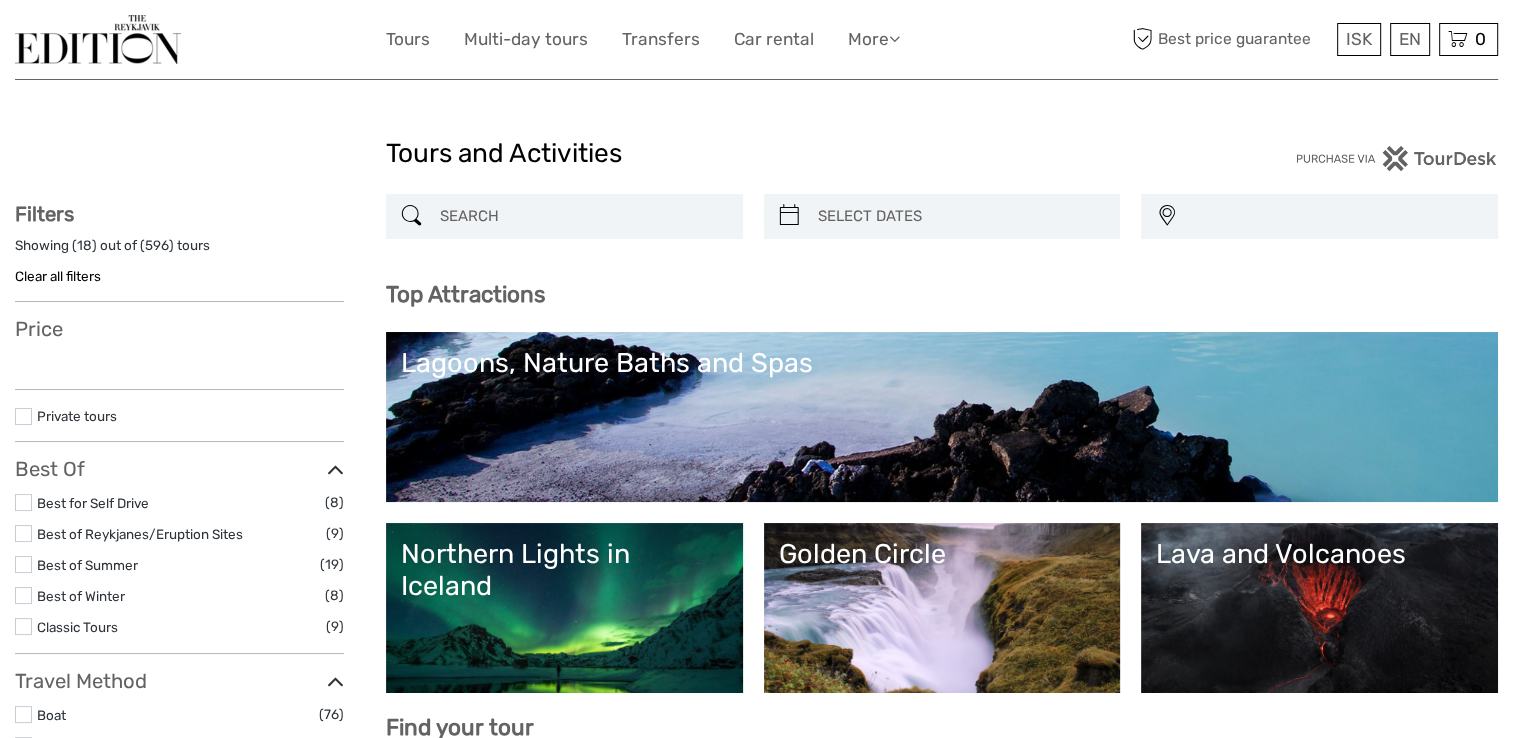 select 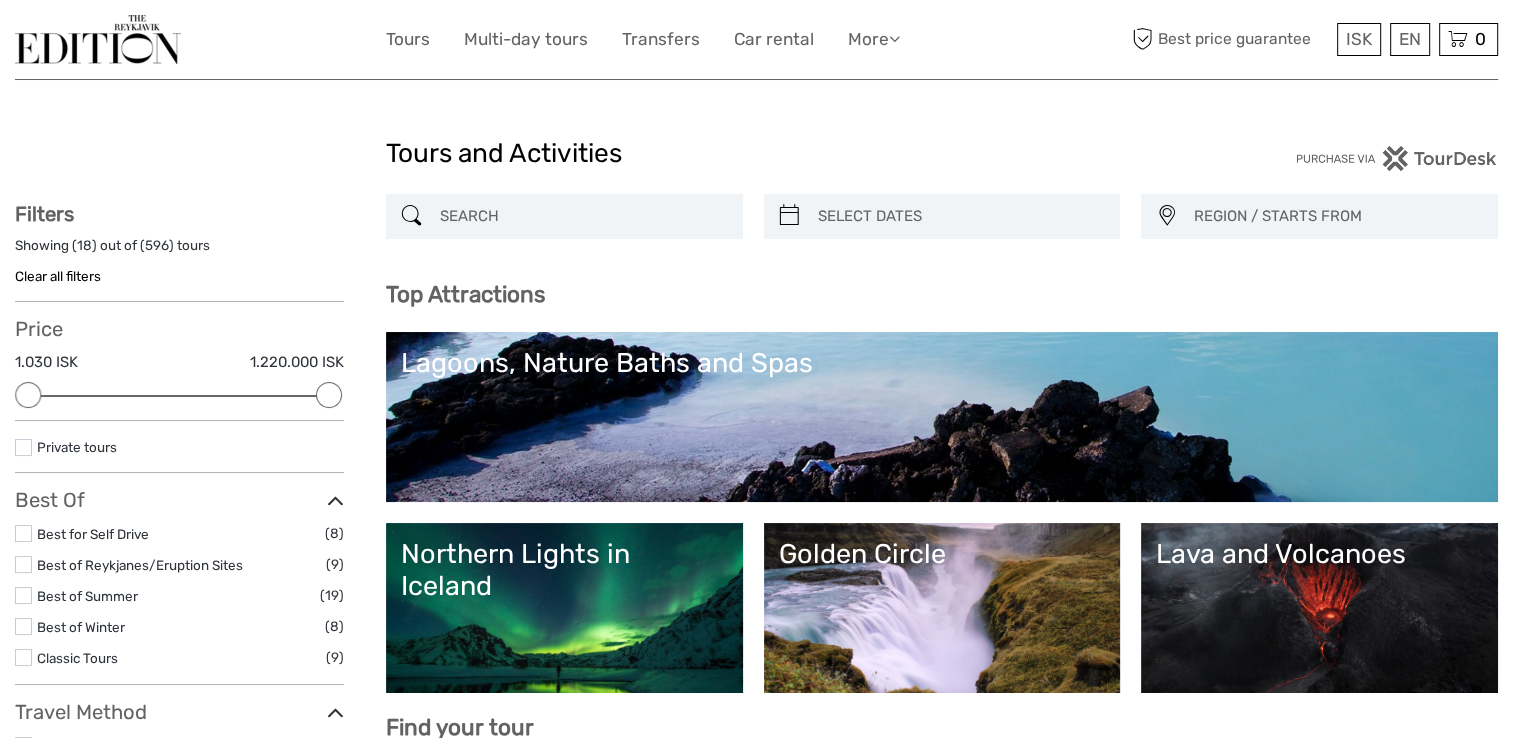 scroll, scrollTop: 0, scrollLeft: 0, axis: both 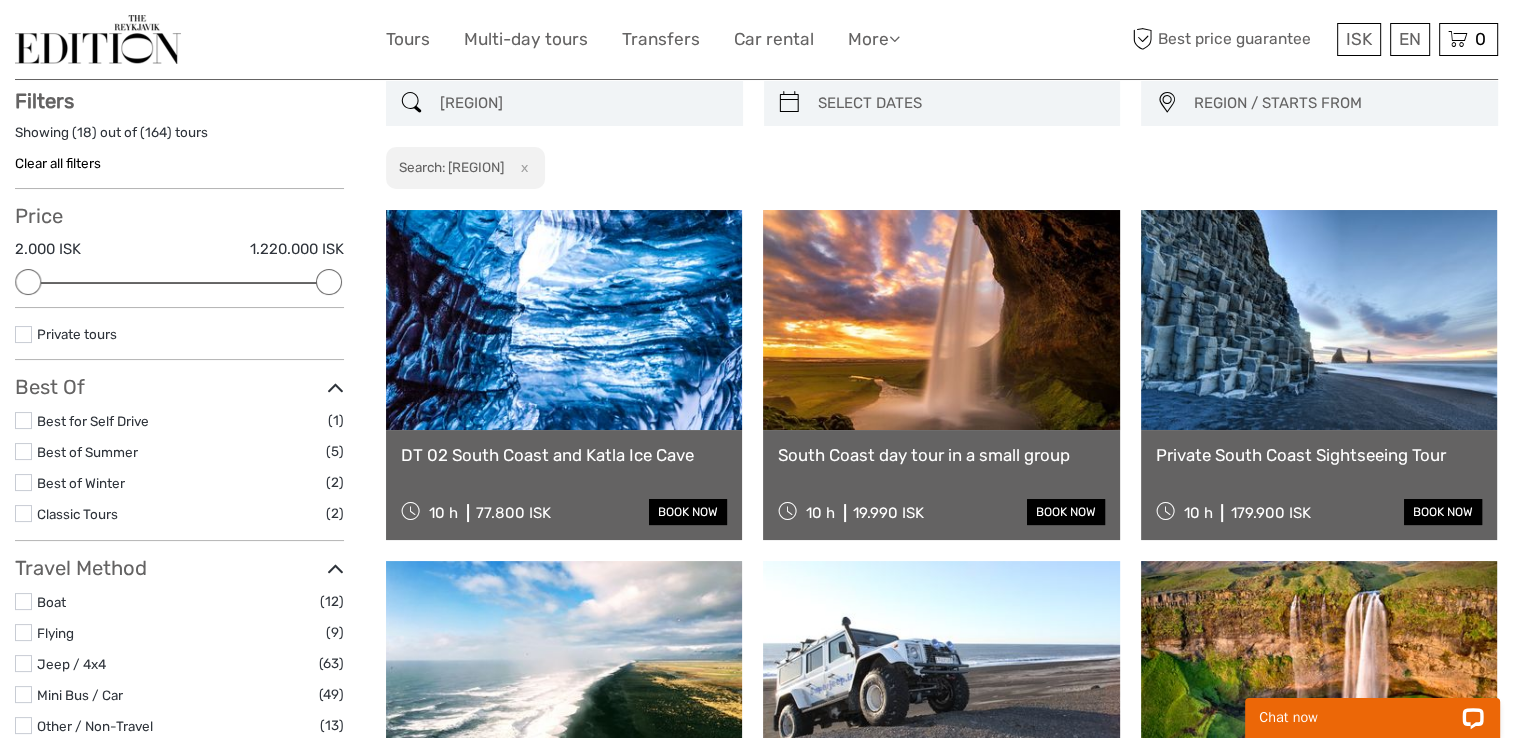 type on "south coas" 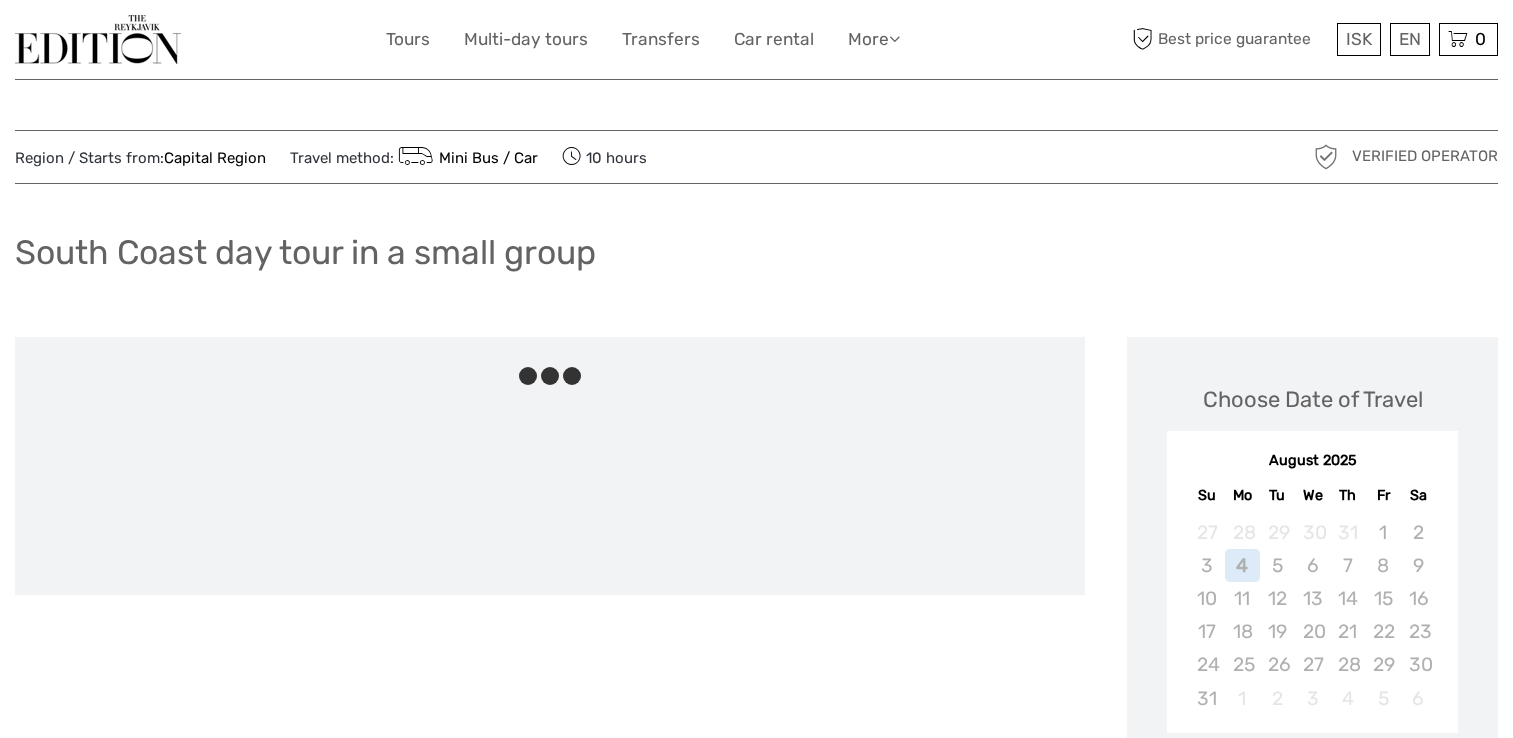 scroll, scrollTop: 0, scrollLeft: 0, axis: both 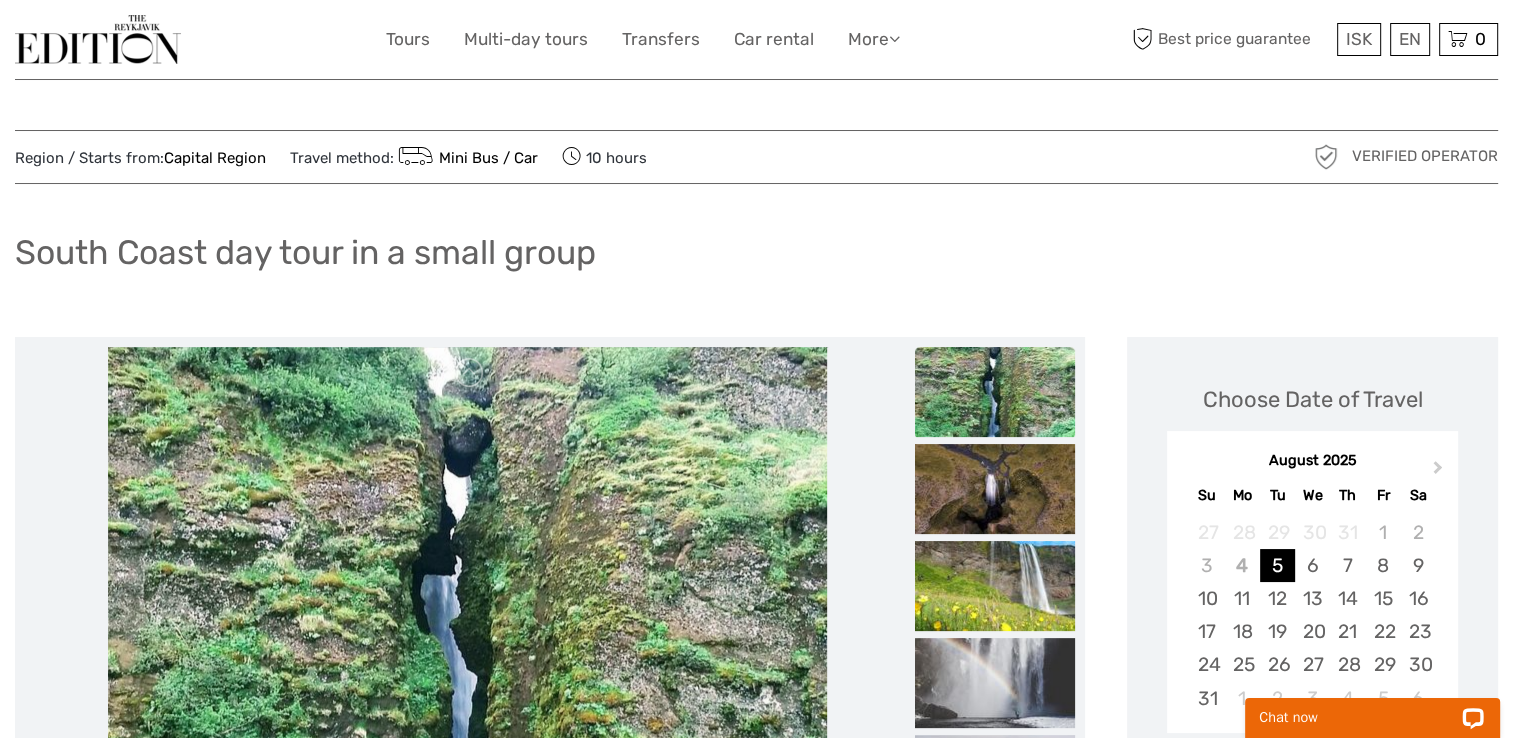 click at bounding box center [98, 39] 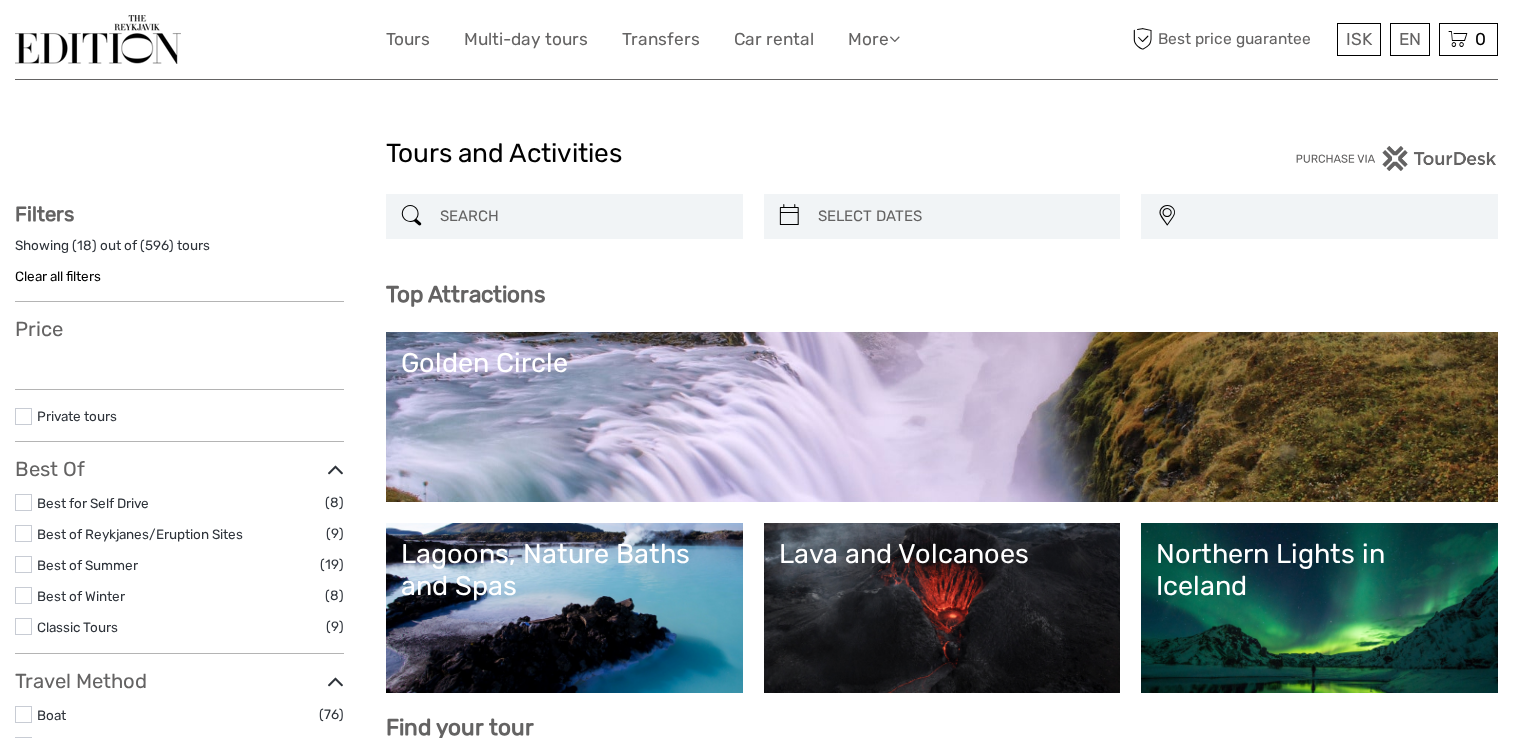select 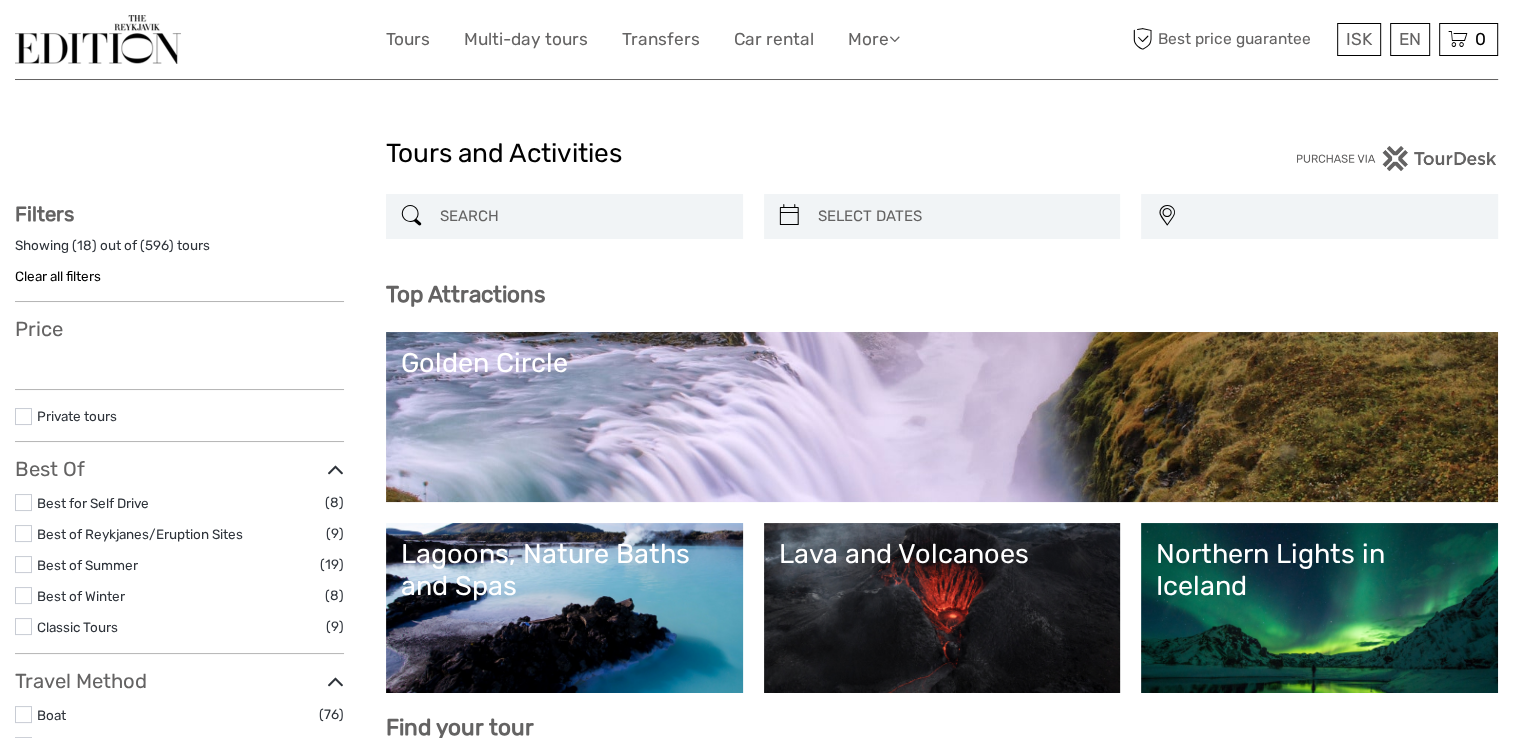 scroll, scrollTop: 0, scrollLeft: 0, axis: both 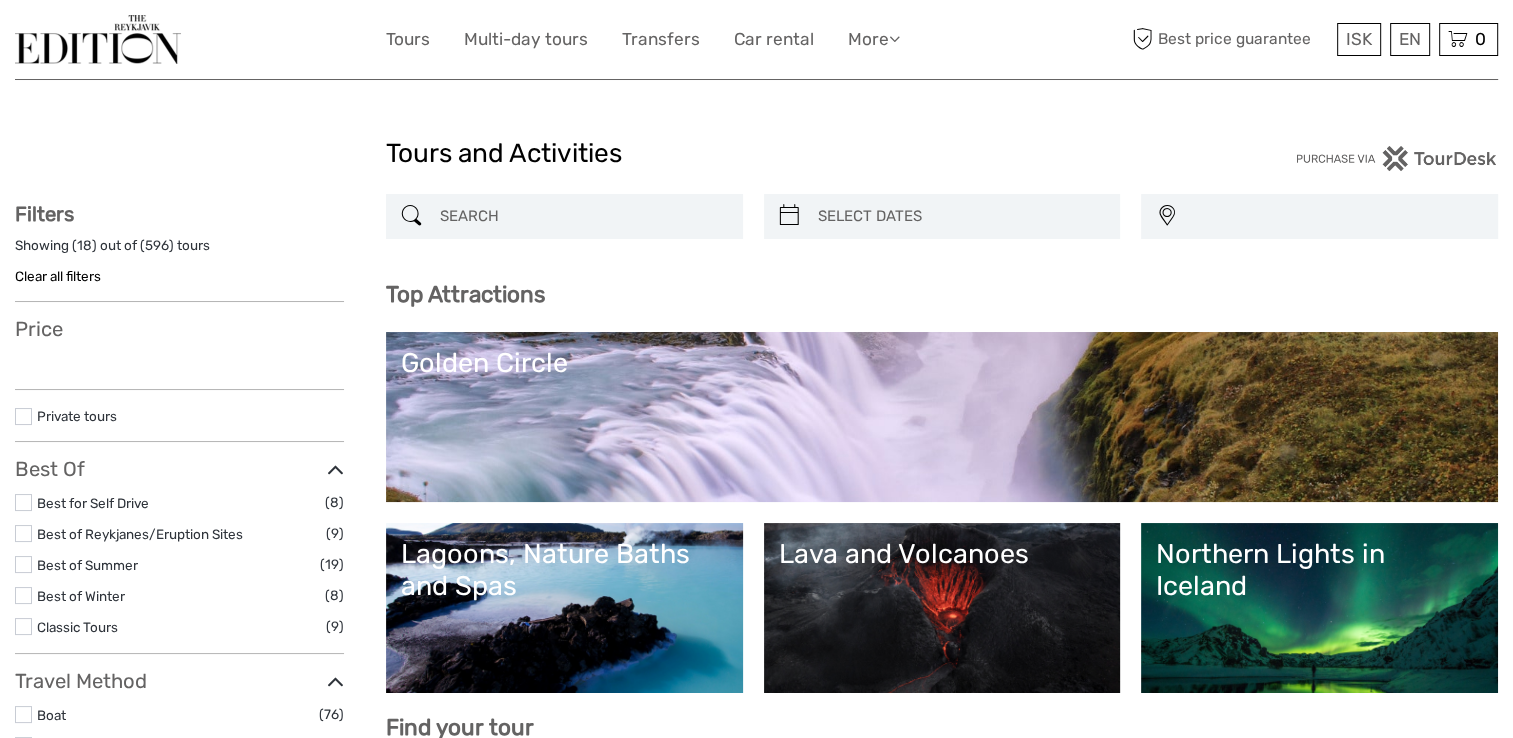 select 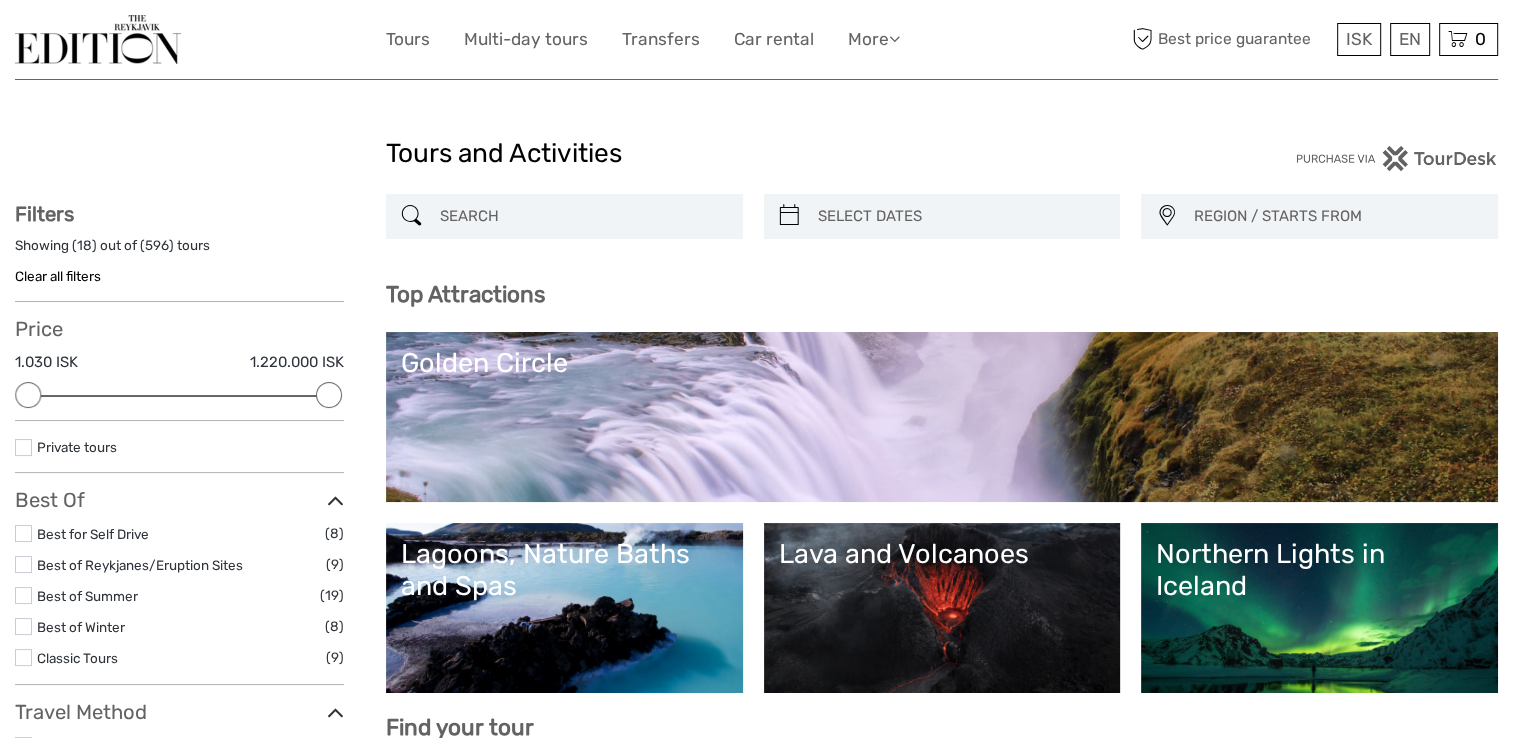 click at bounding box center (582, 216) 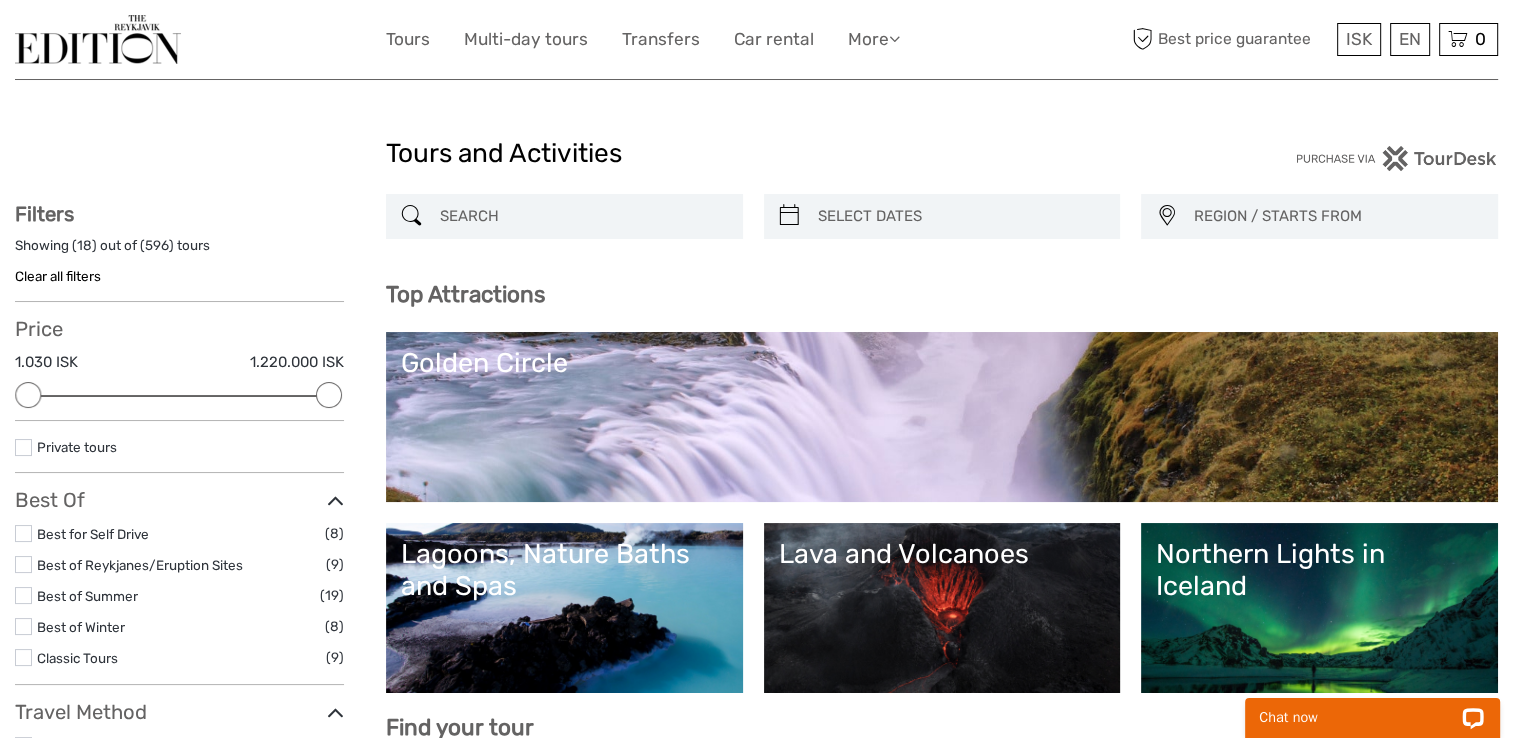 scroll, scrollTop: 0, scrollLeft: 0, axis: both 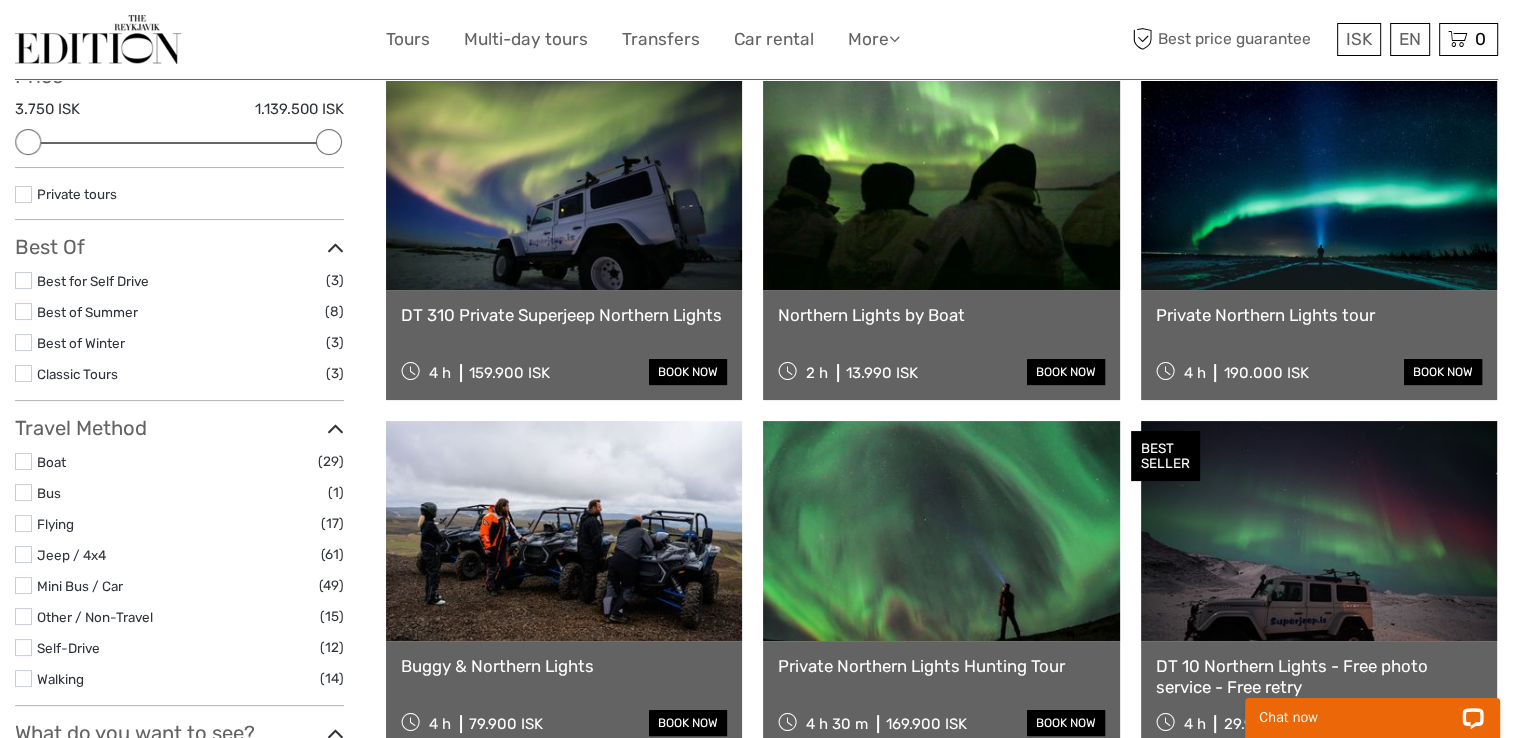 type on "northern light" 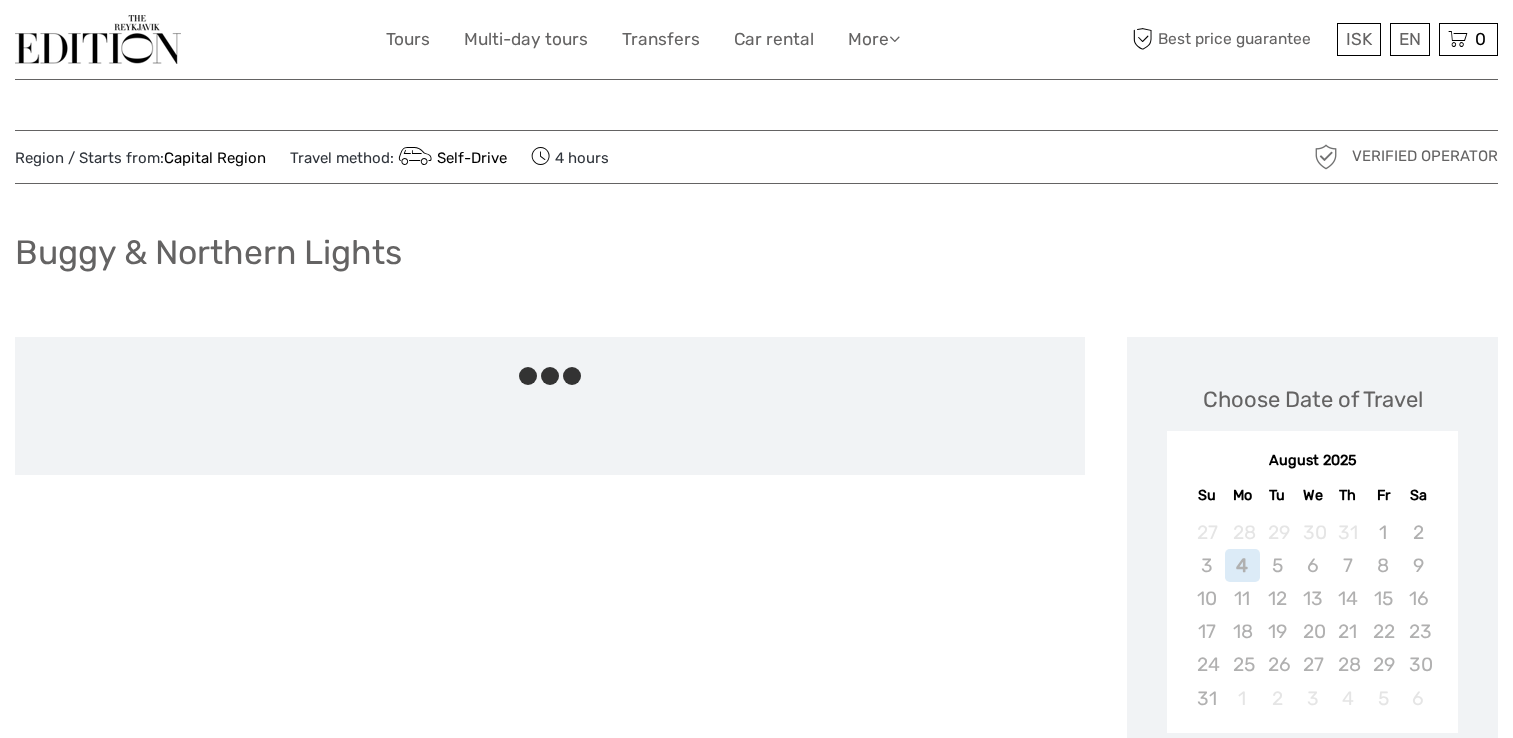 scroll, scrollTop: 0, scrollLeft: 0, axis: both 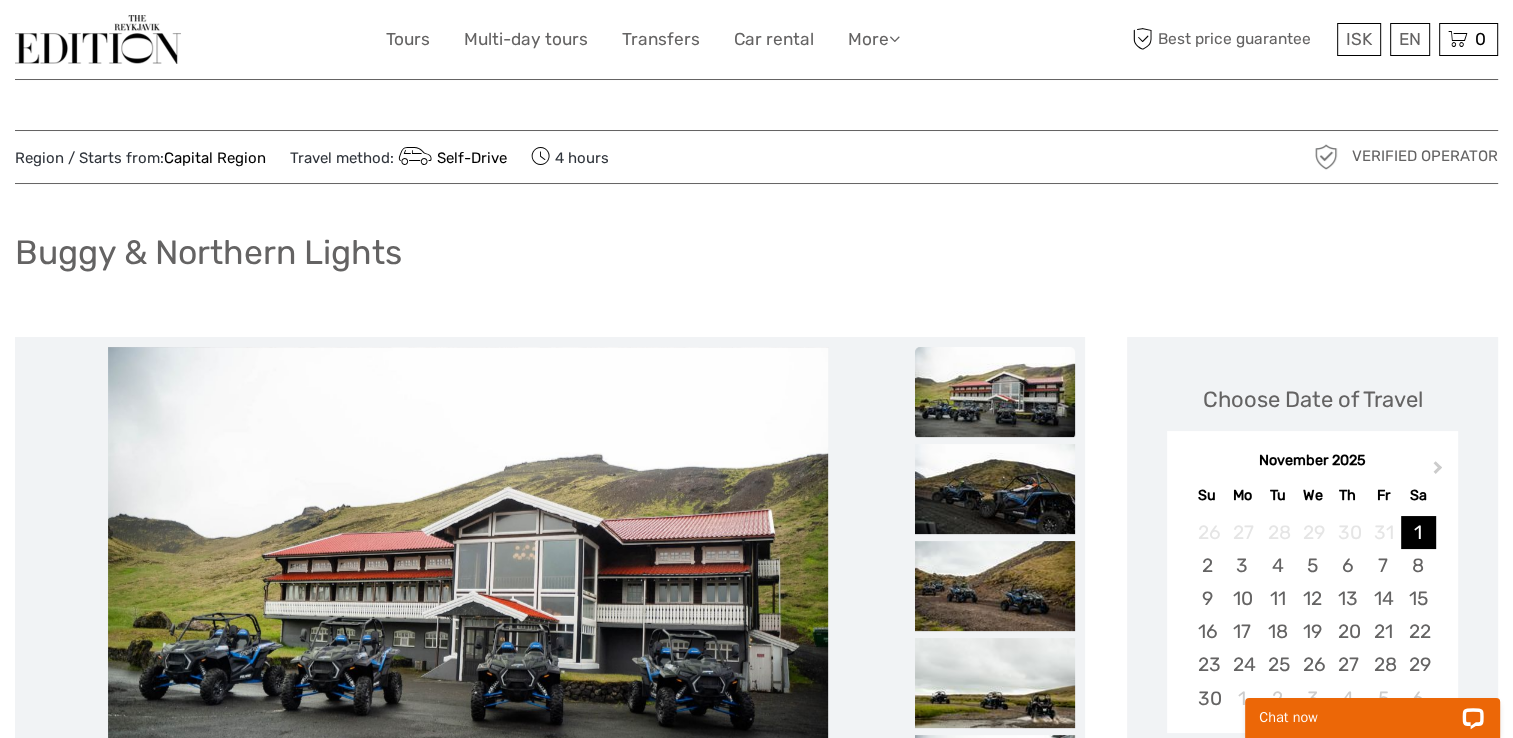 click at bounding box center [98, 39] 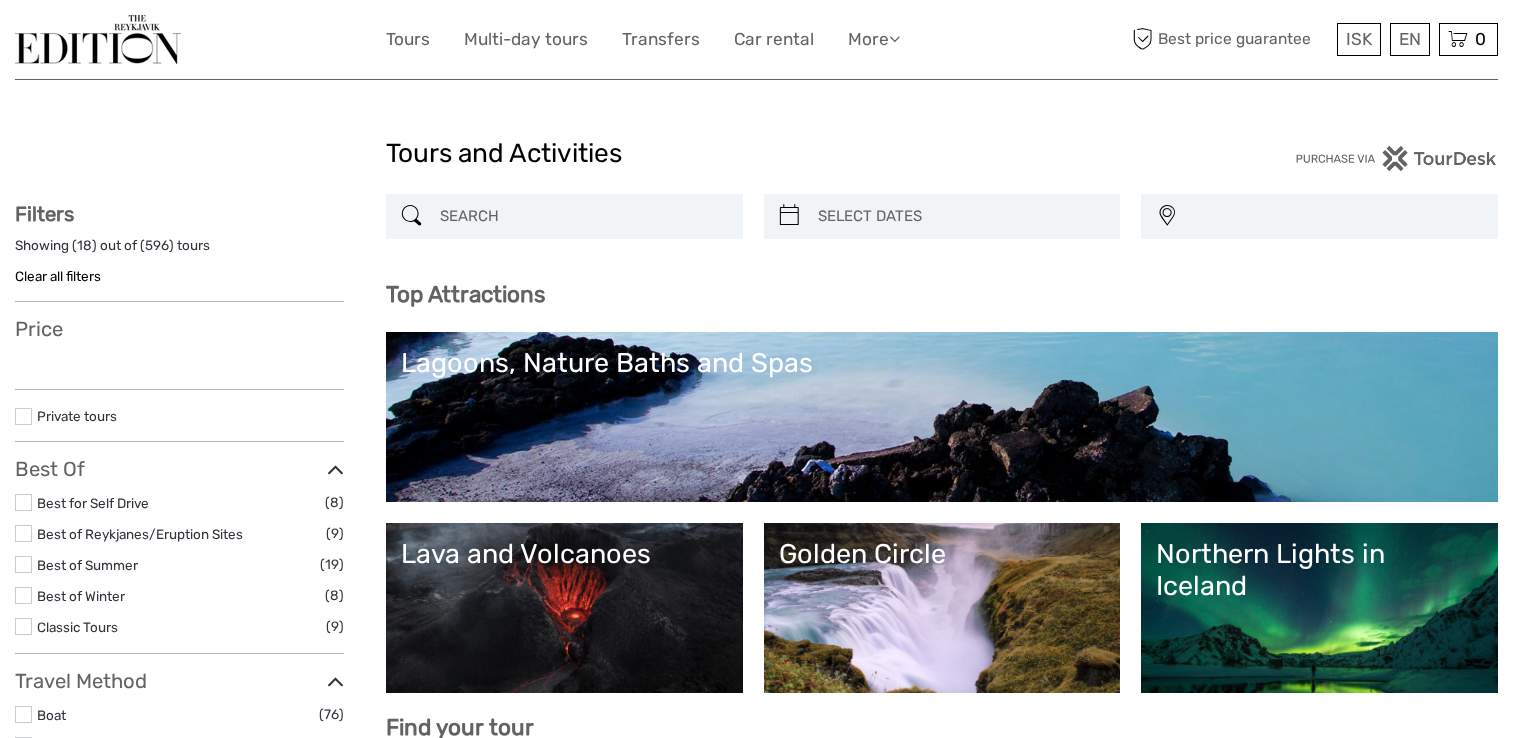 select 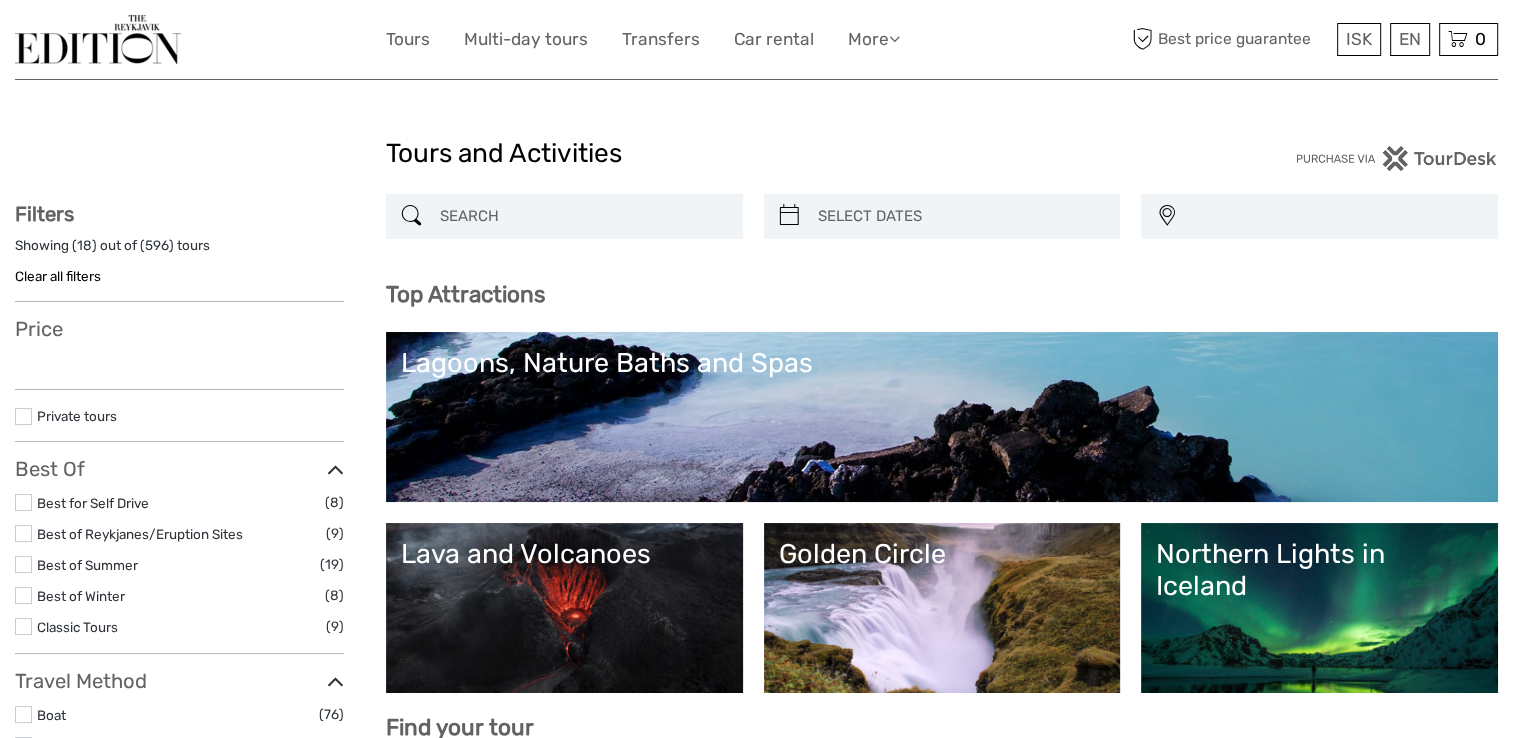 click at bounding box center [582, 216] 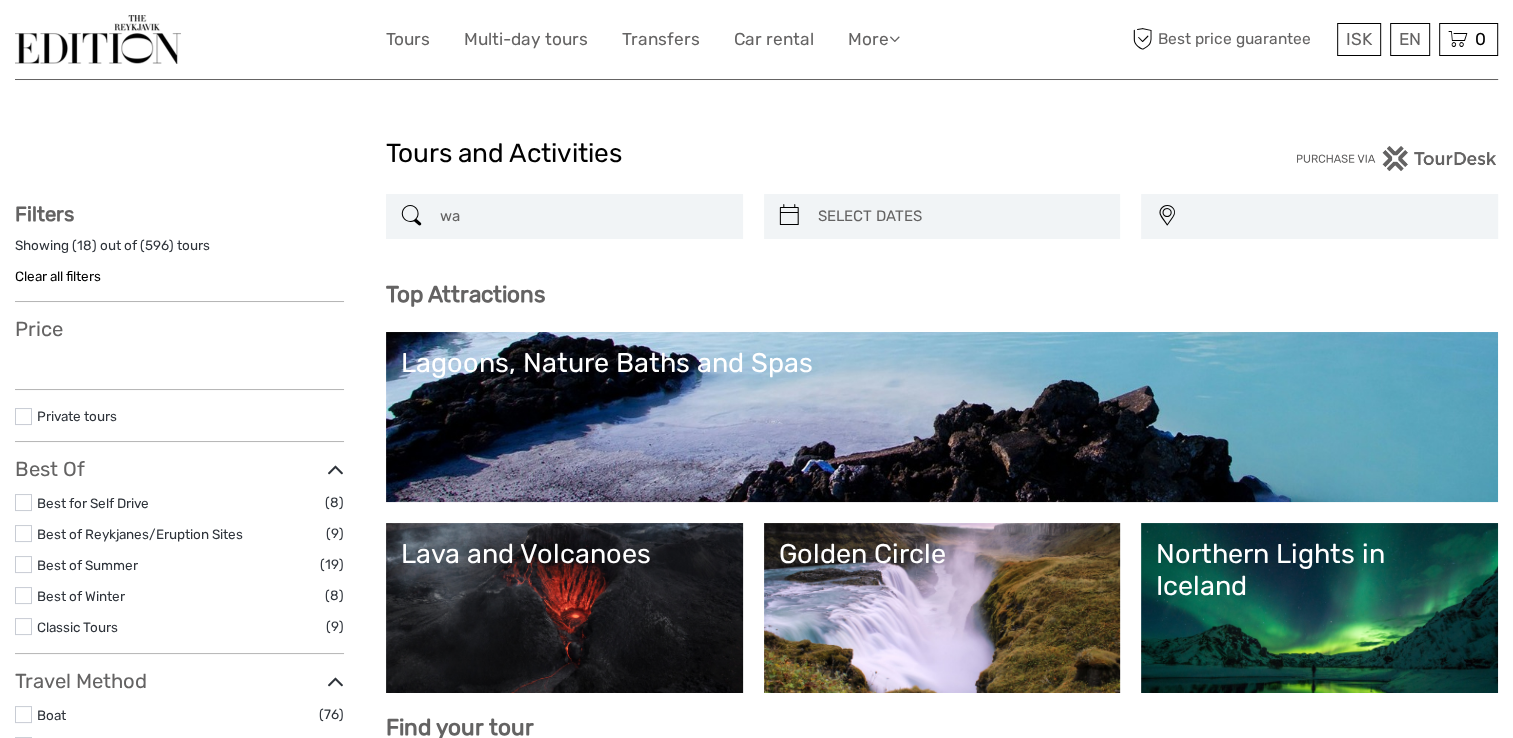 type on "wal" 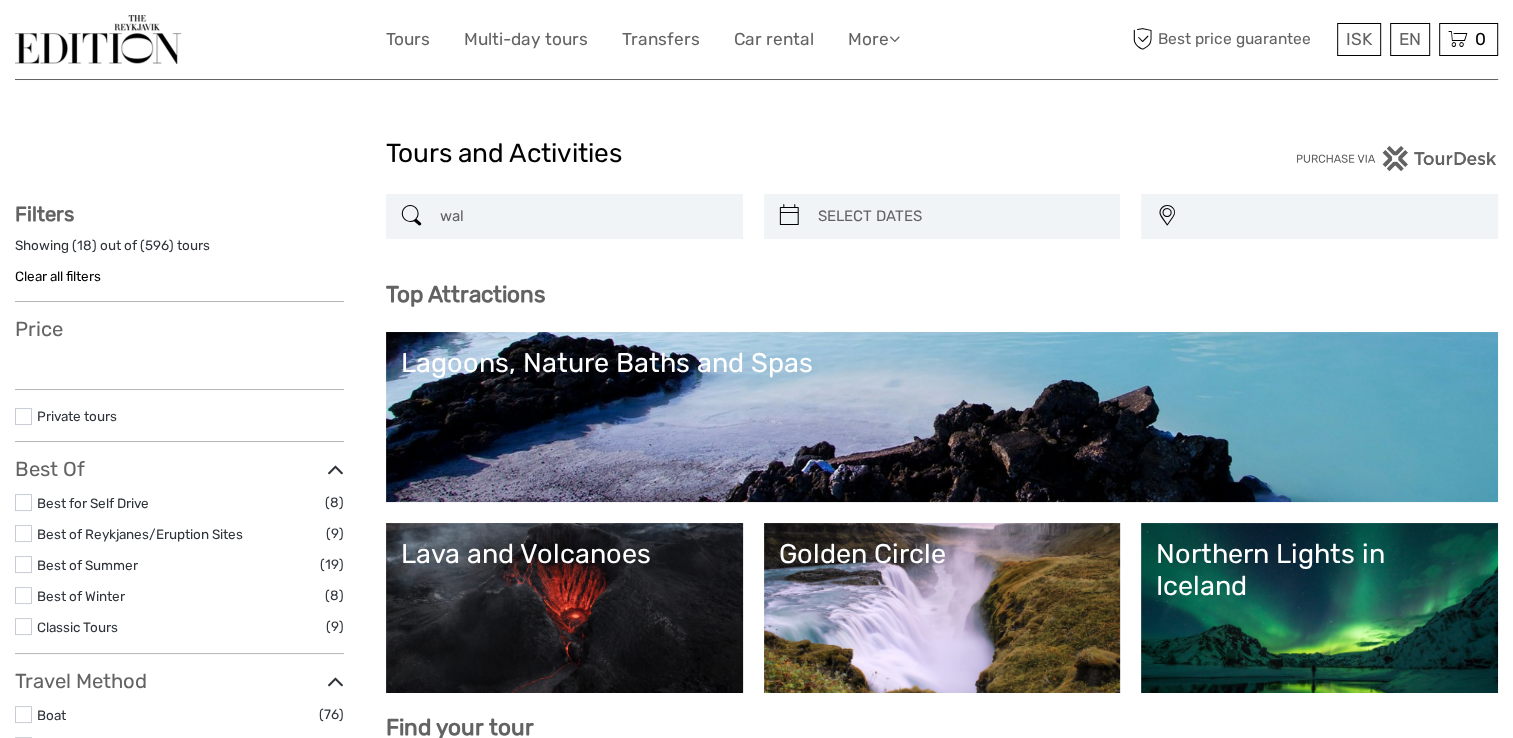 select 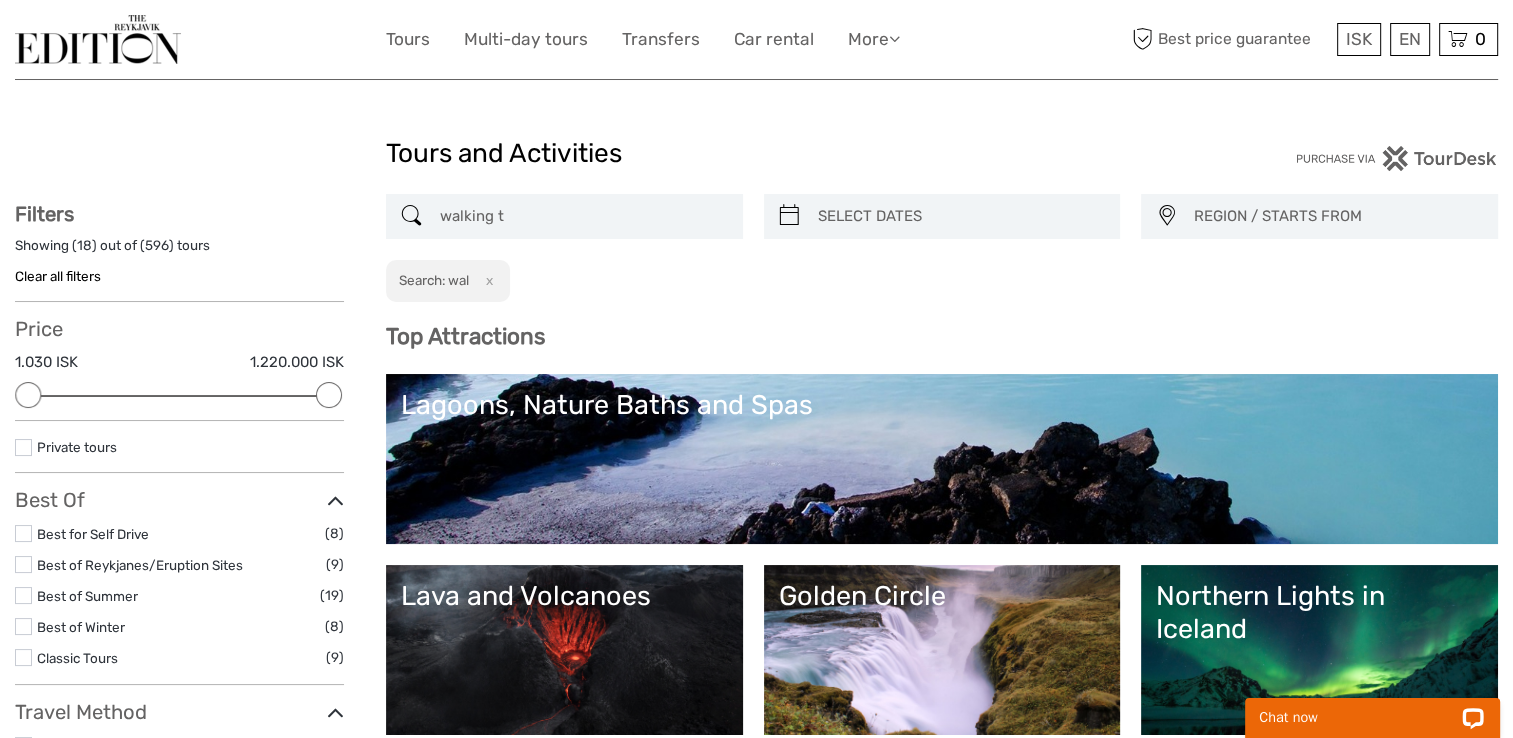 scroll, scrollTop: 0, scrollLeft: 0, axis: both 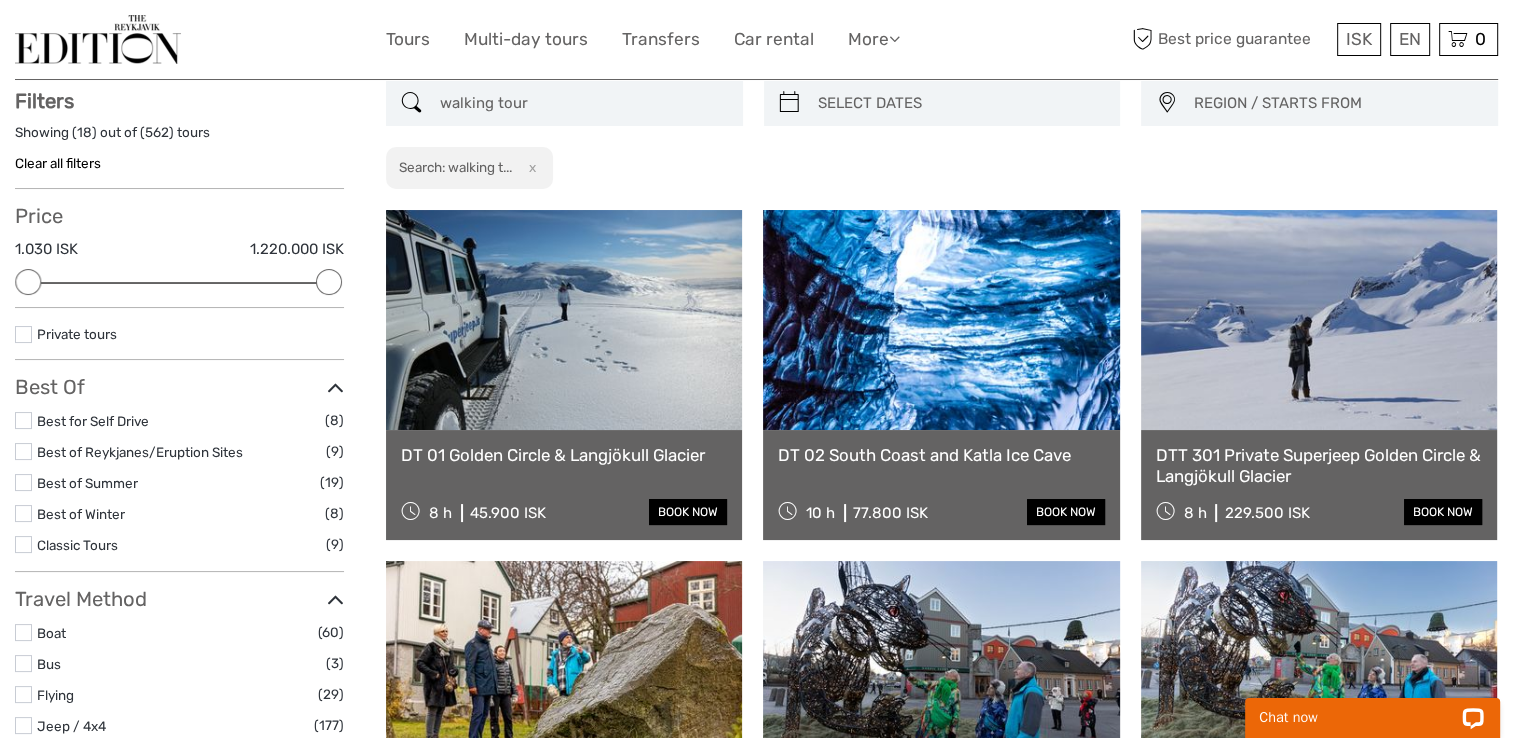 type on "walking tour" 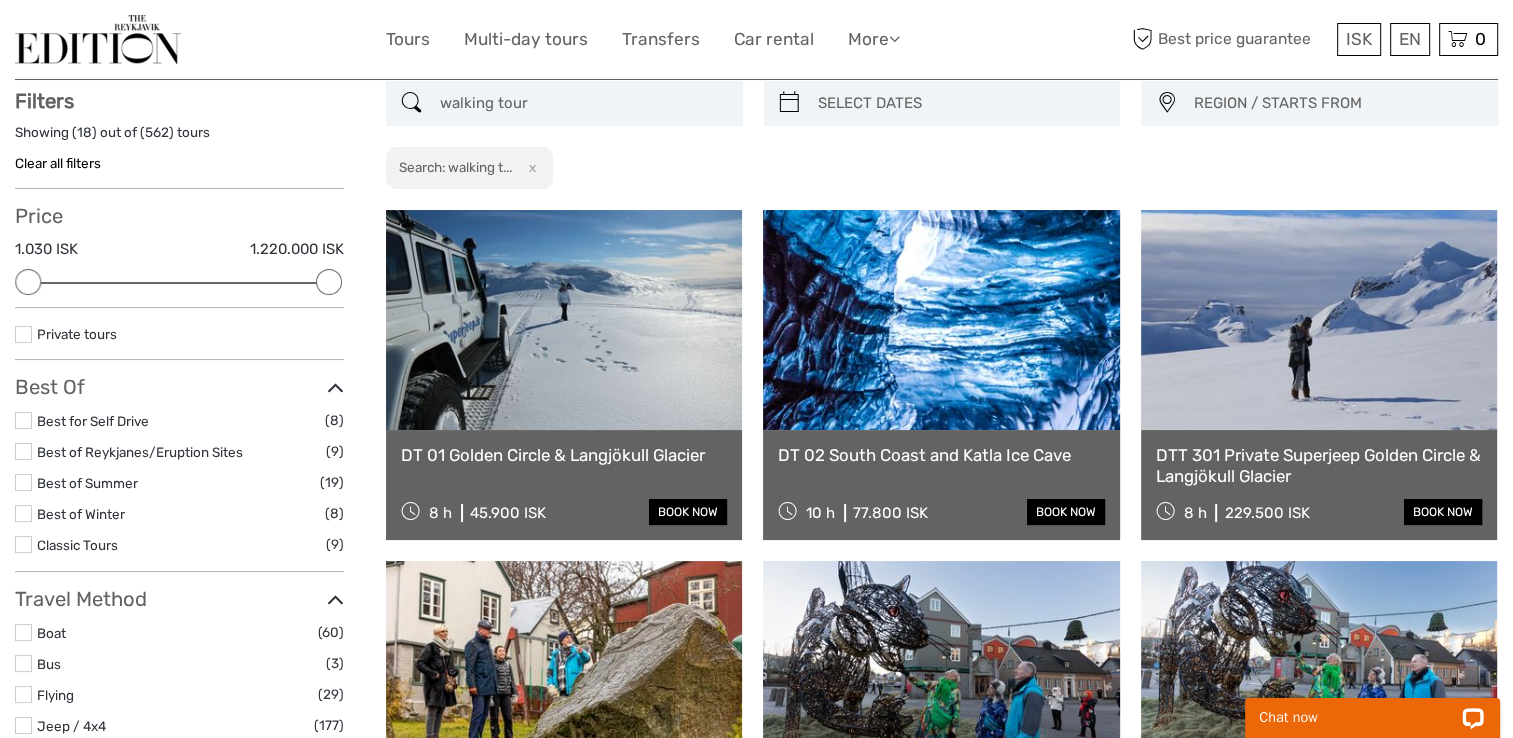 click on "x" at bounding box center [528, 167] 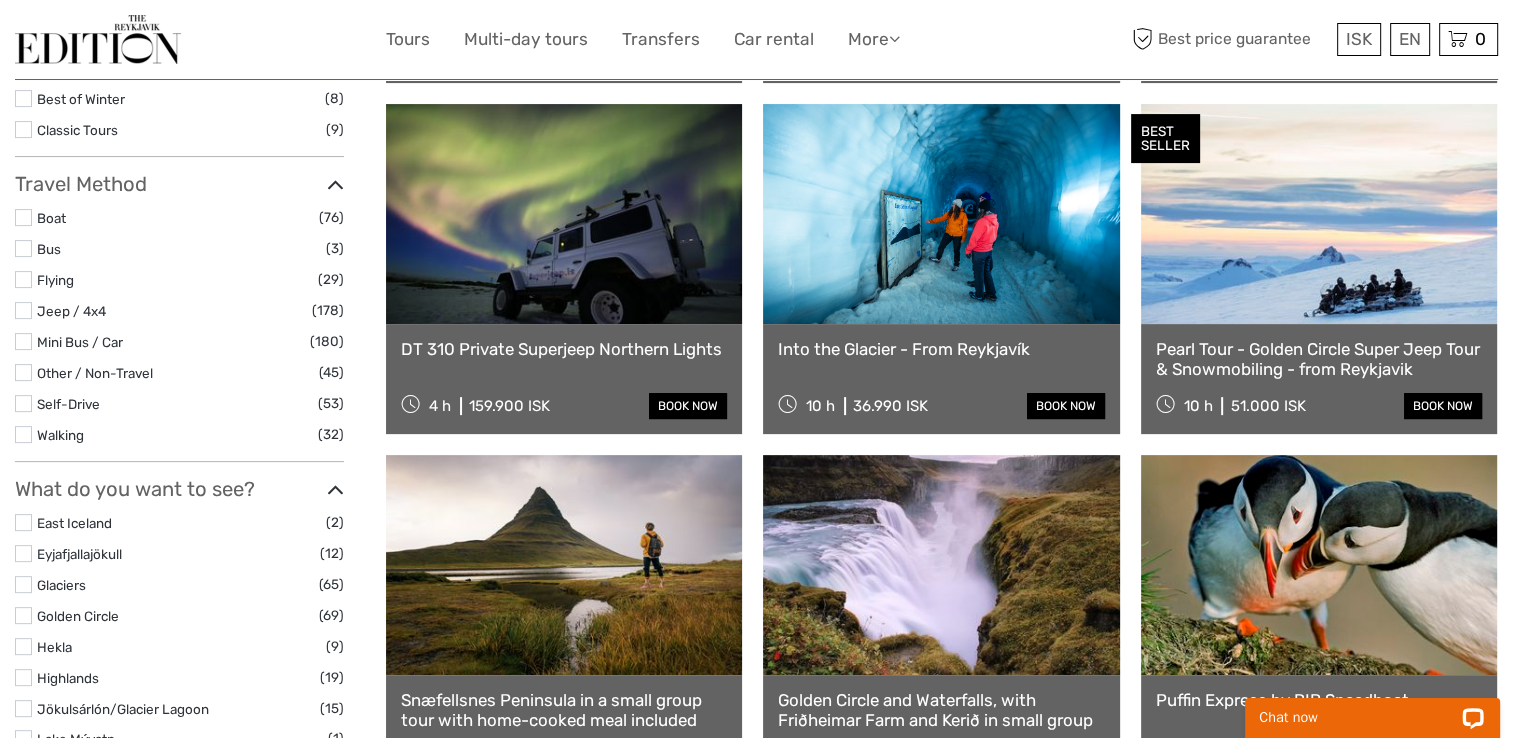 scroll, scrollTop: 540, scrollLeft: 0, axis: vertical 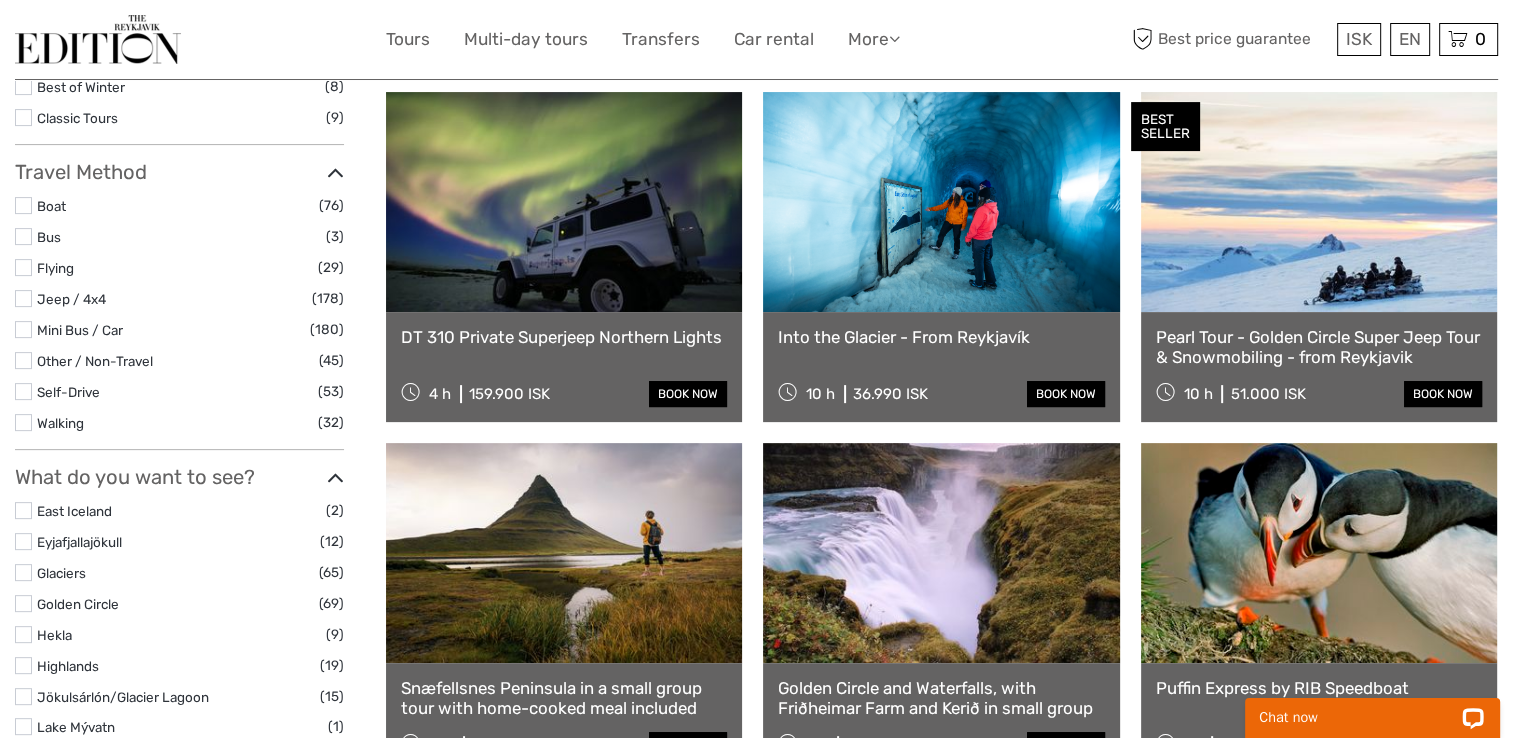 click at bounding box center (23, 422) 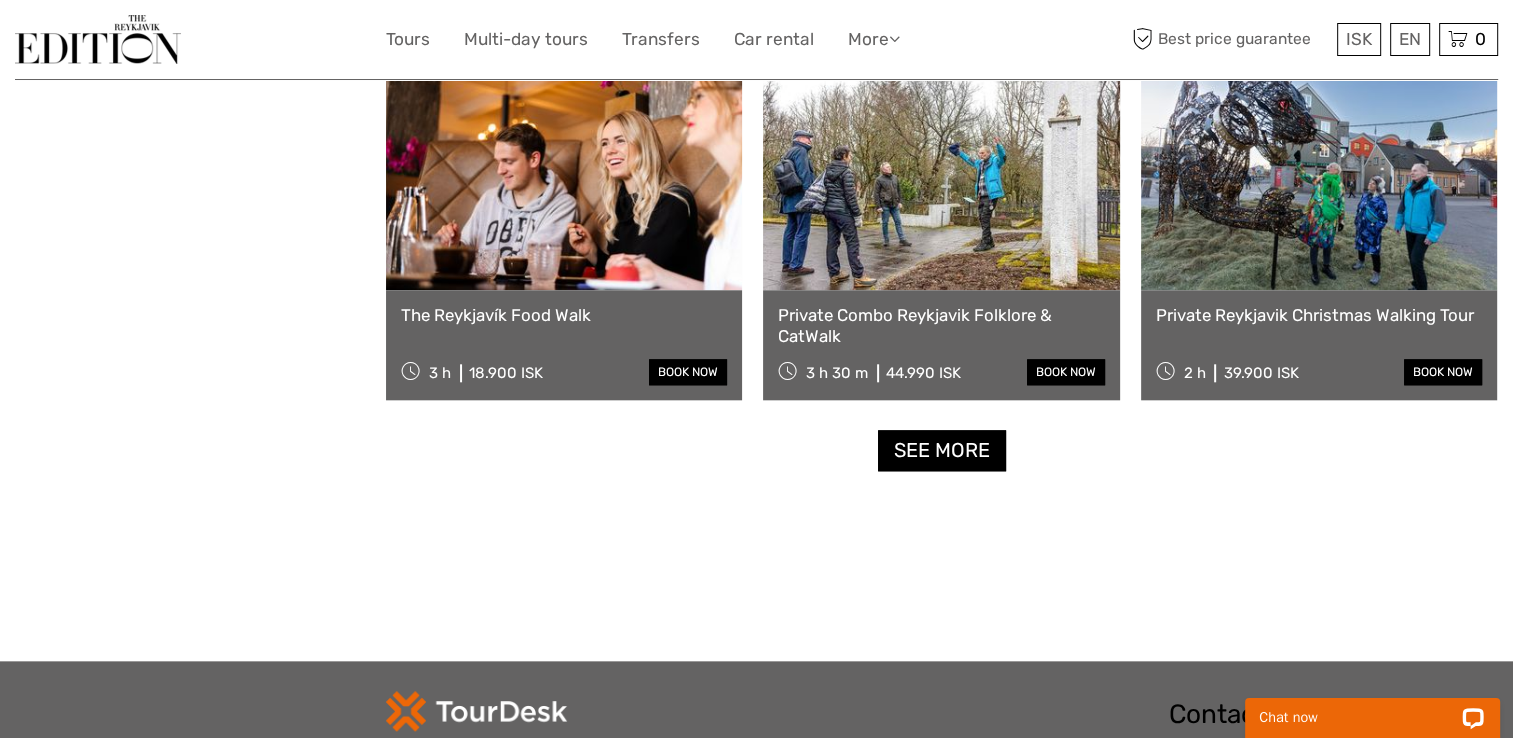 scroll, scrollTop: 2021, scrollLeft: 0, axis: vertical 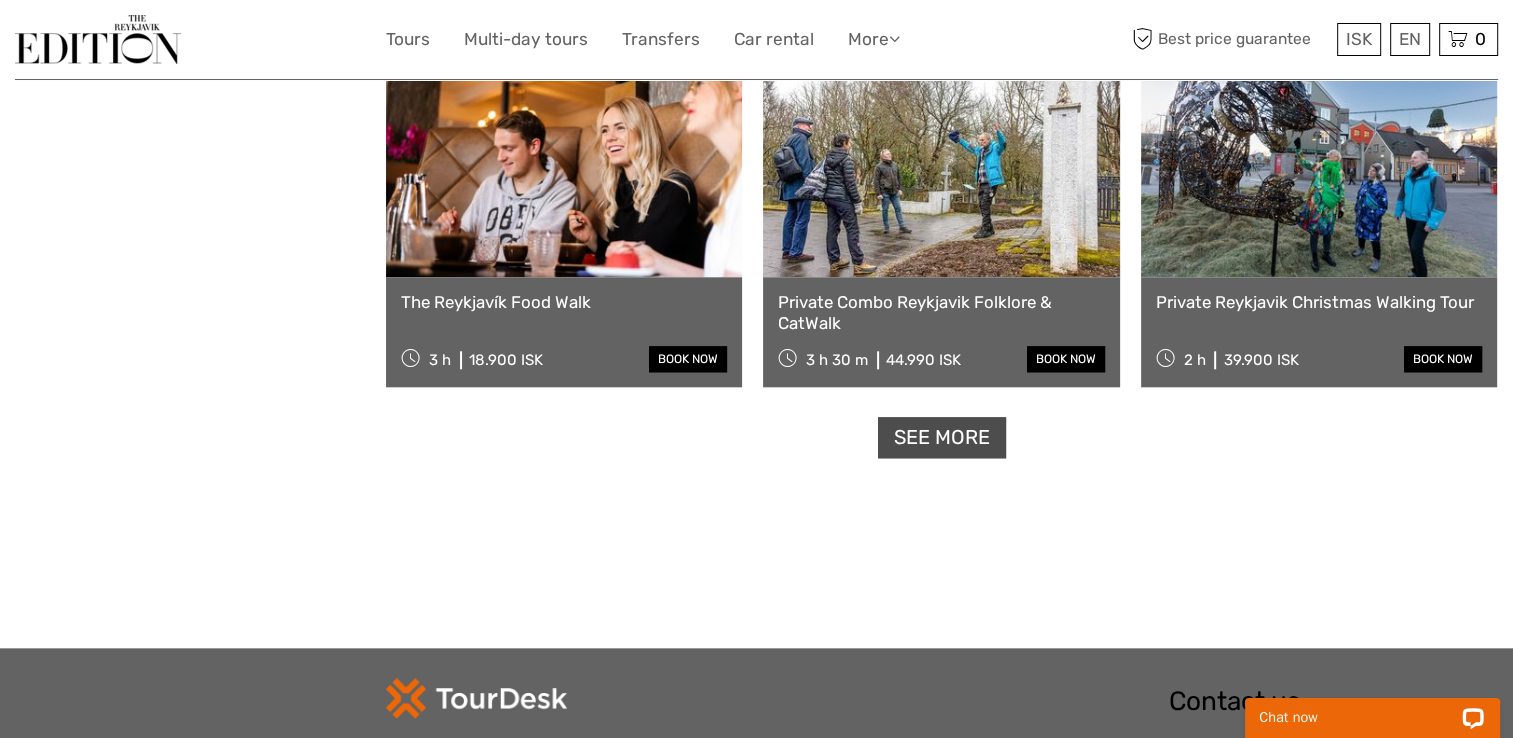 click on "See more" at bounding box center (942, 437) 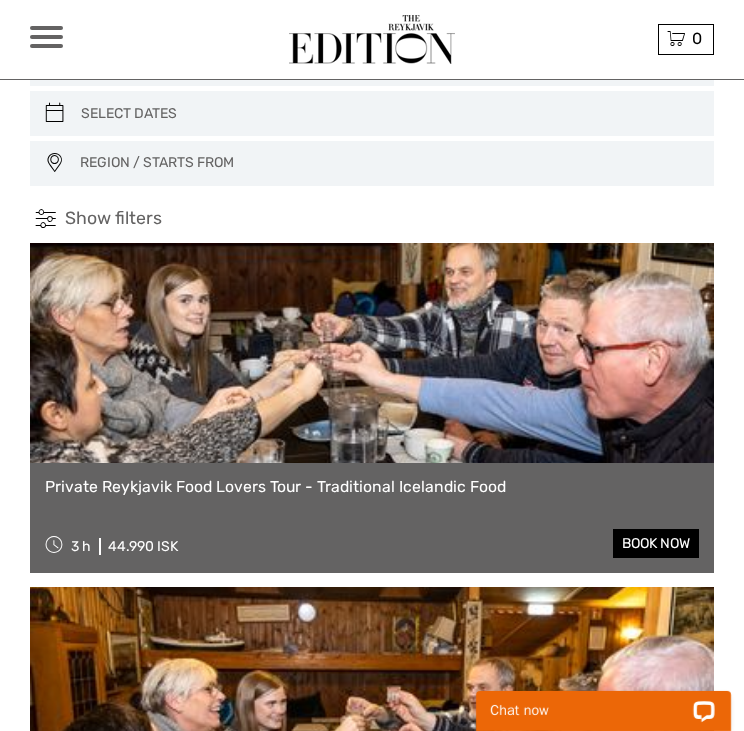 scroll, scrollTop: 0, scrollLeft: 0, axis: both 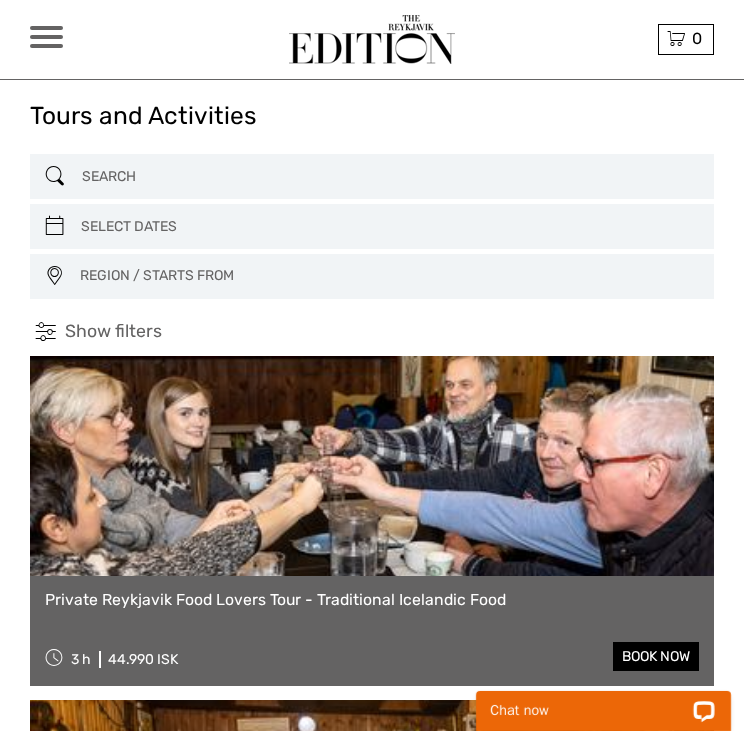 click at bounding box center [373, 176] 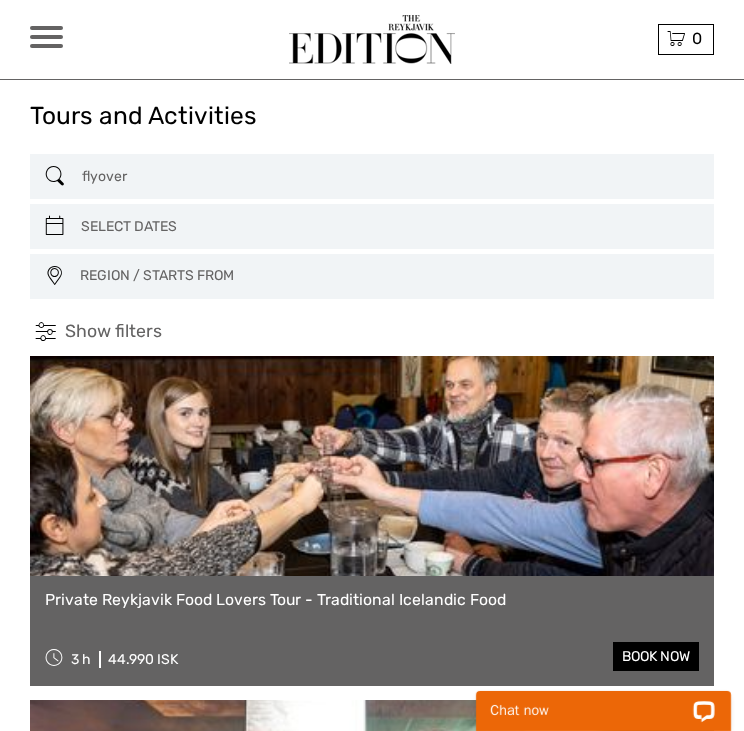 scroll, scrollTop: 73, scrollLeft: 0, axis: vertical 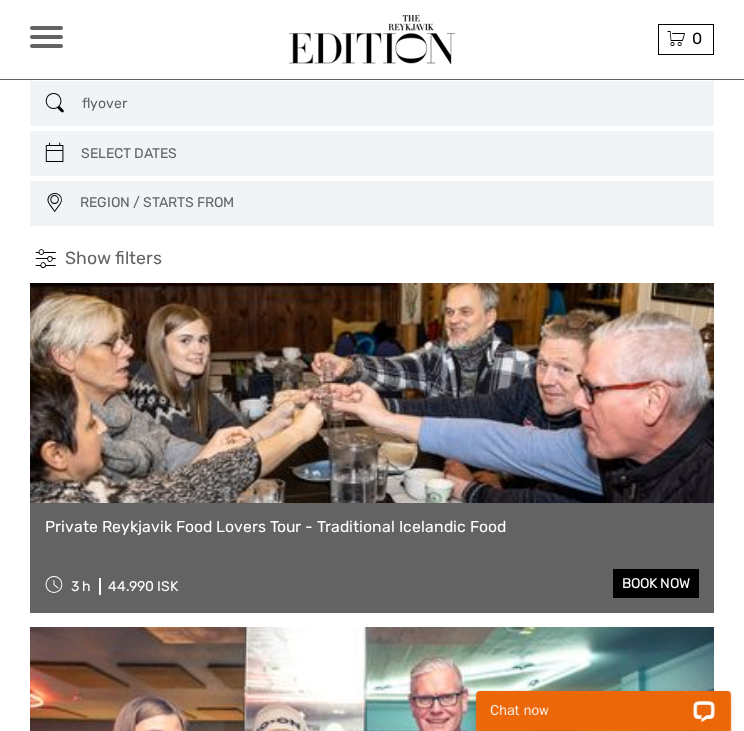 type on "flyover" 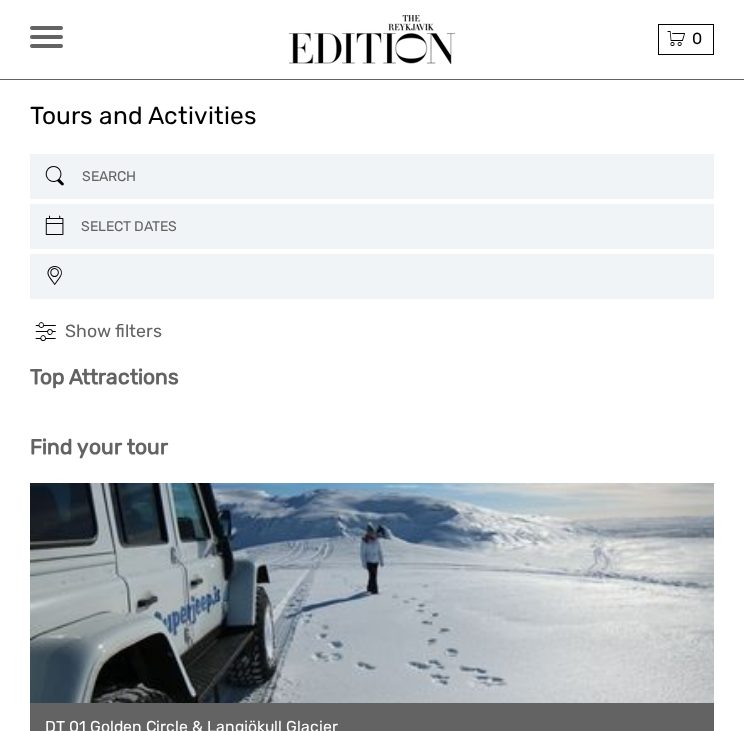 select 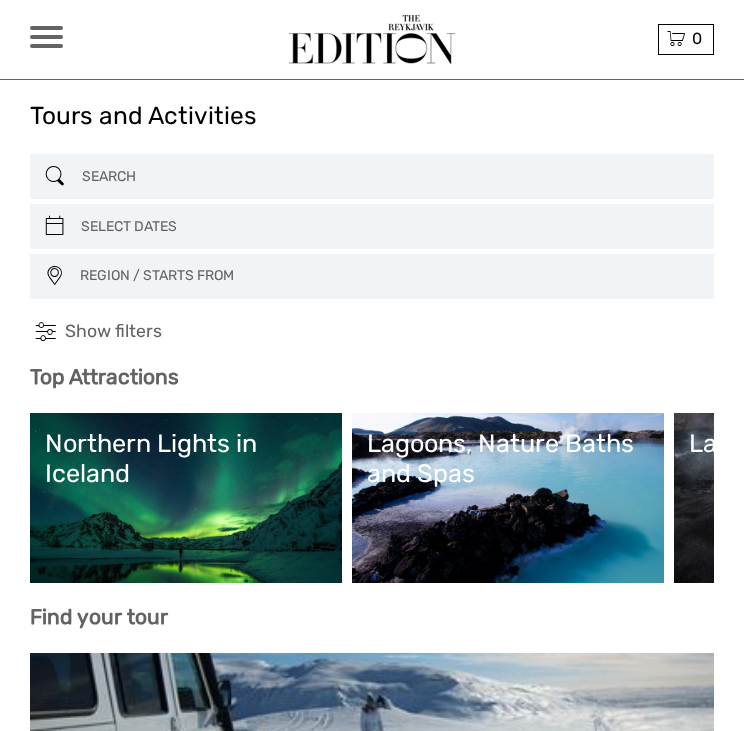 click at bounding box center (373, 176) 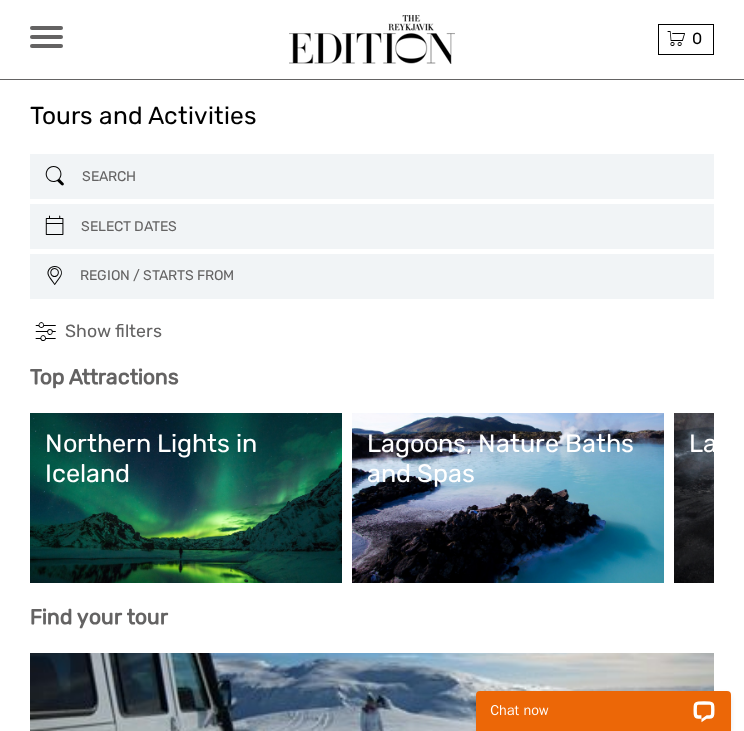 scroll, scrollTop: 0, scrollLeft: 0, axis: both 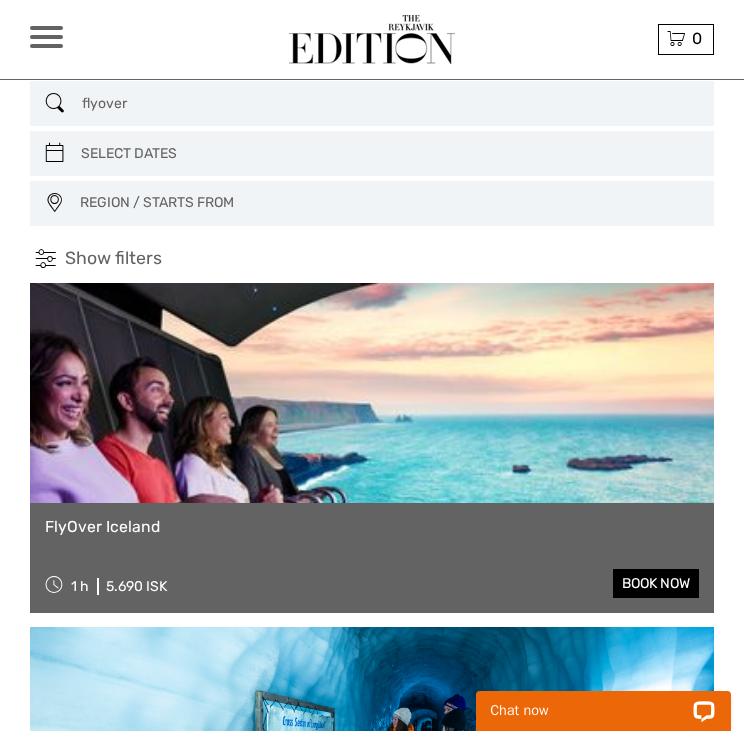 type on "flyover" 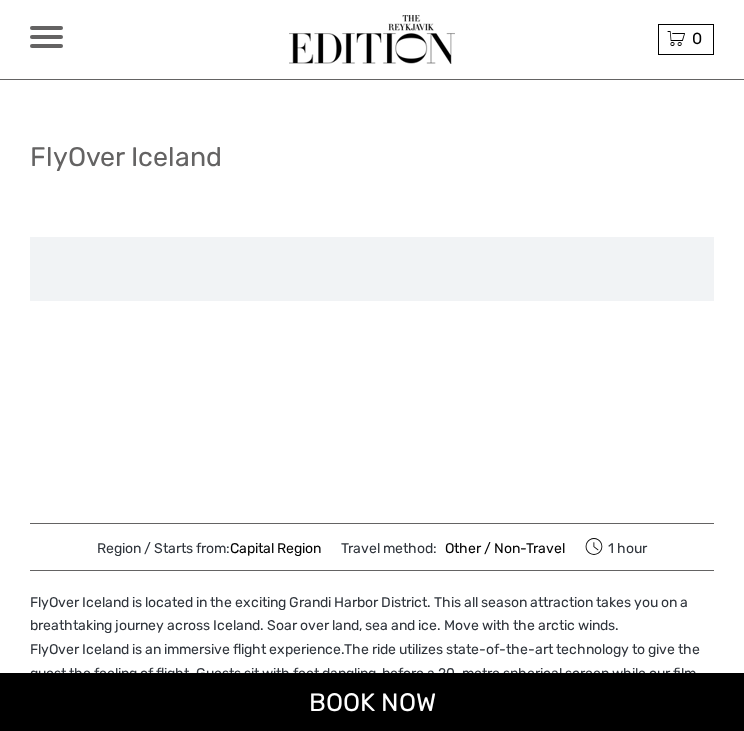 scroll, scrollTop: 0, scrollLeft: 0, axis: both 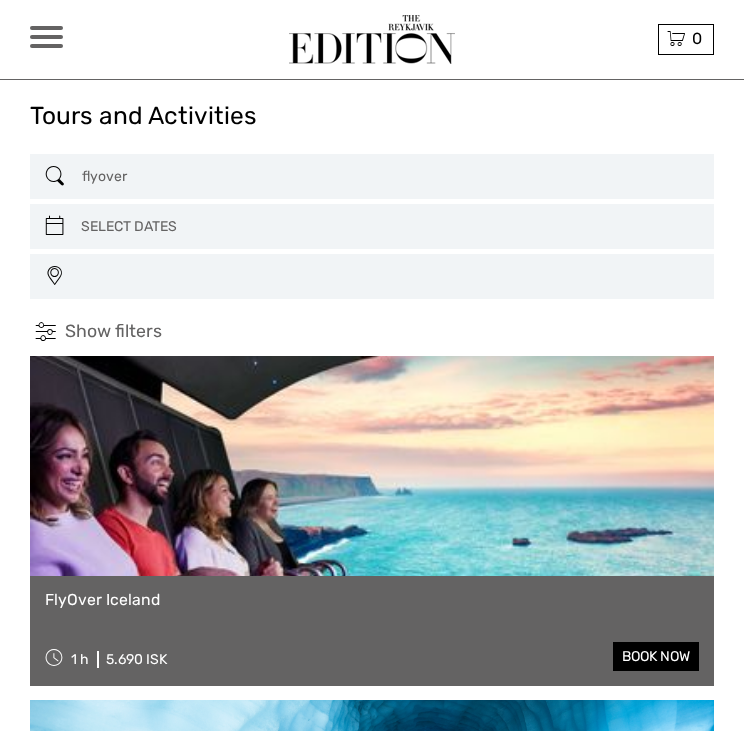 select 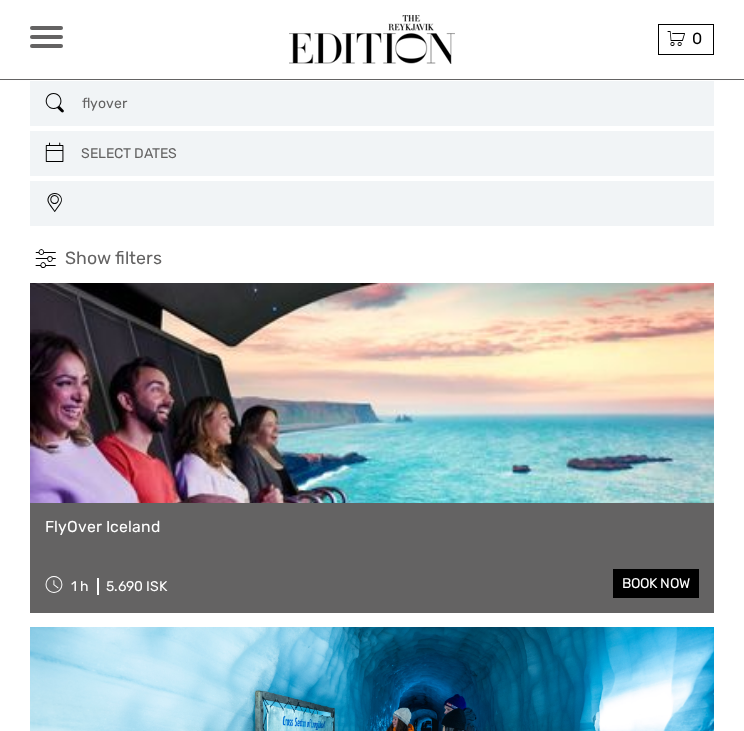 select 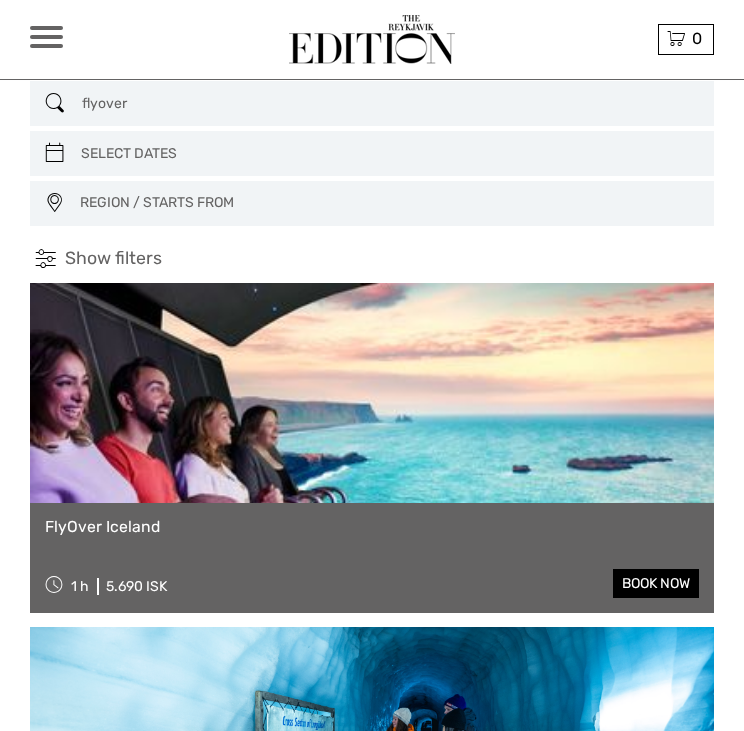 drag, startPoint x: 310, startPoint y: 117, endPoint x: 112, endPoint y: 150, distance: 200.73117 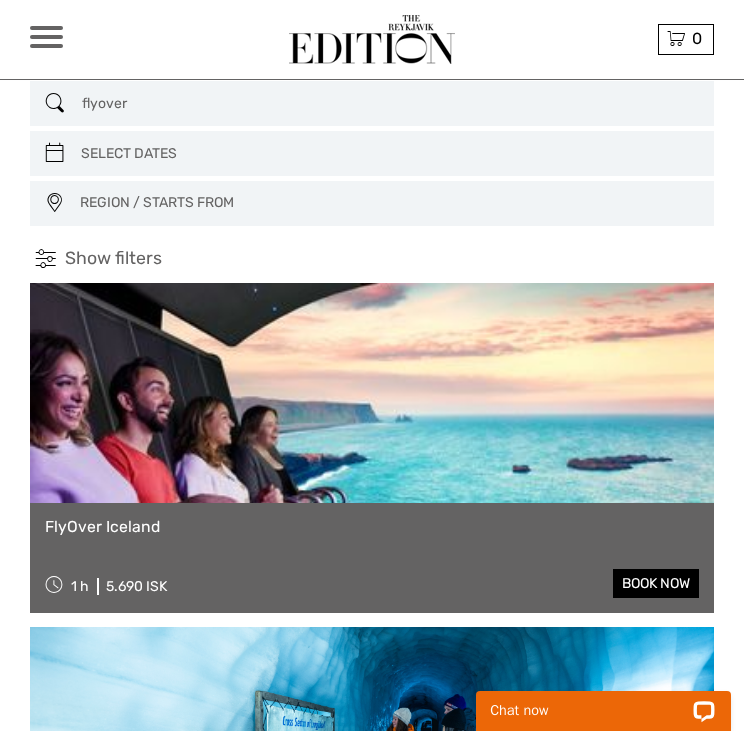 scroll, scrollTop: 0, scrollLeft: 0, axis: both 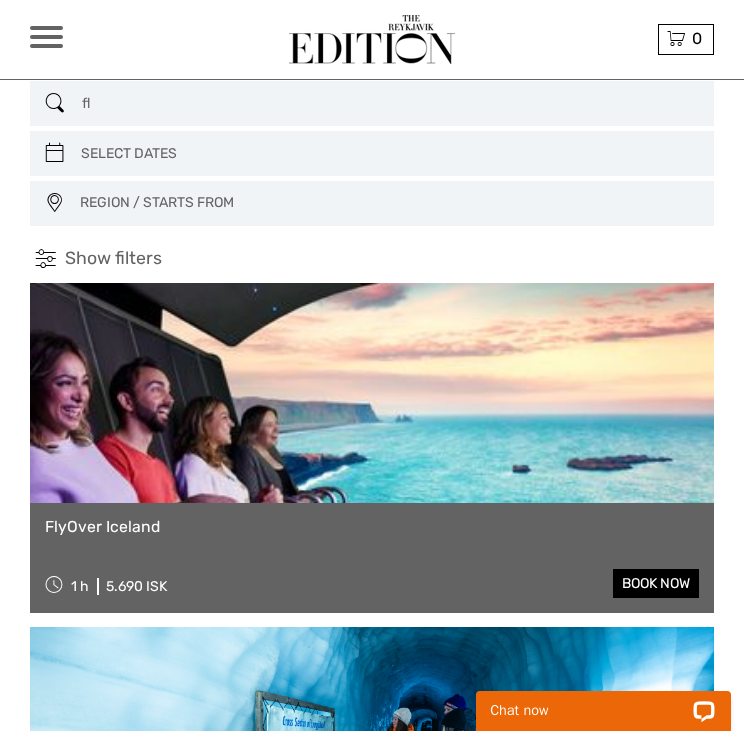 type on "f" 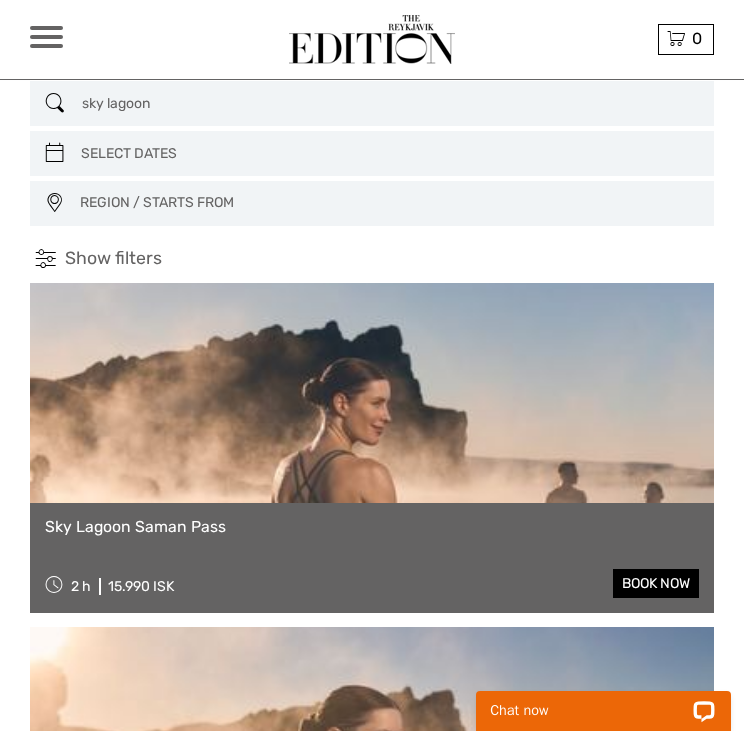 type on "sky lagoon" 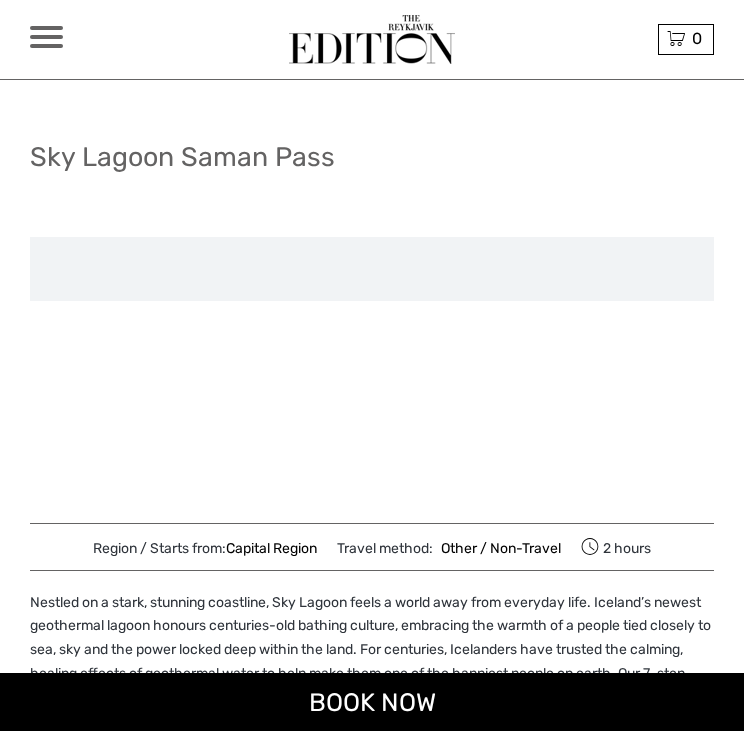 scroll, scrollTop: 0, scrollLeft: 0, axis: both 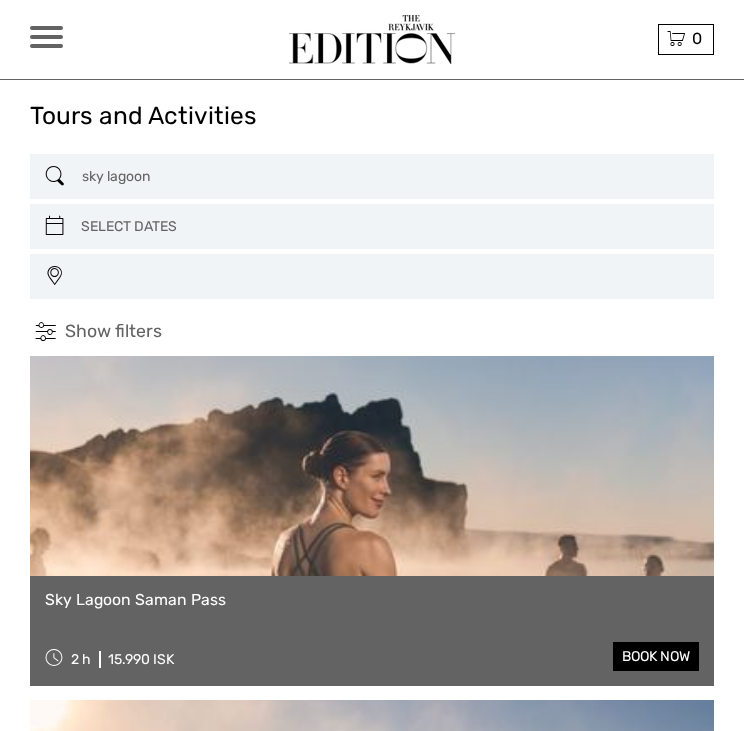 select 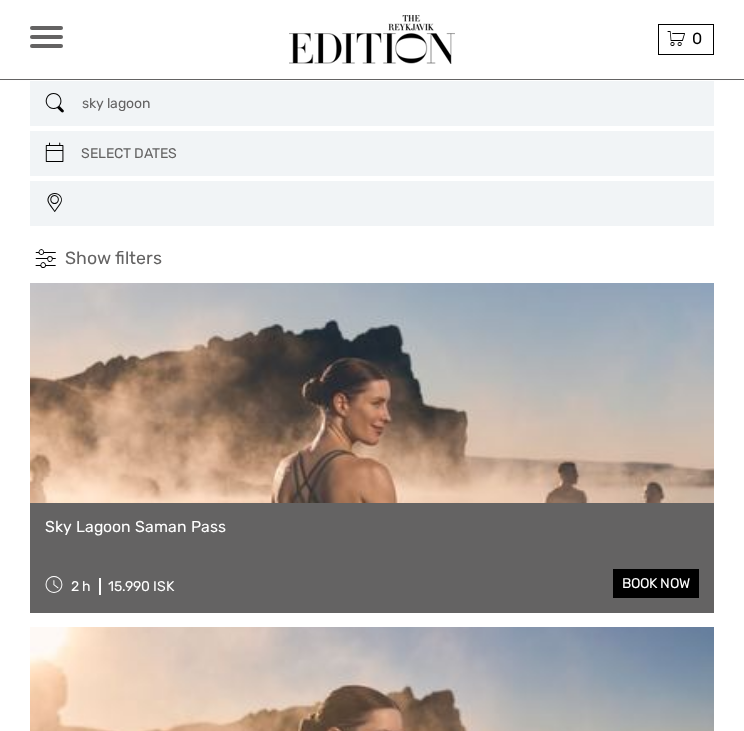 select 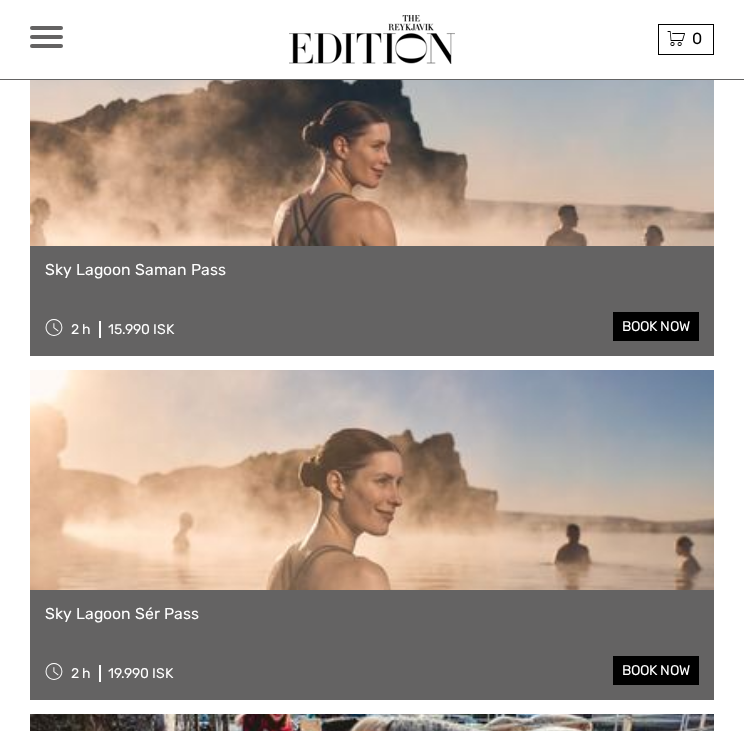 scroll, scrollTop: 340, scrollLeft: 0, axis: vertical 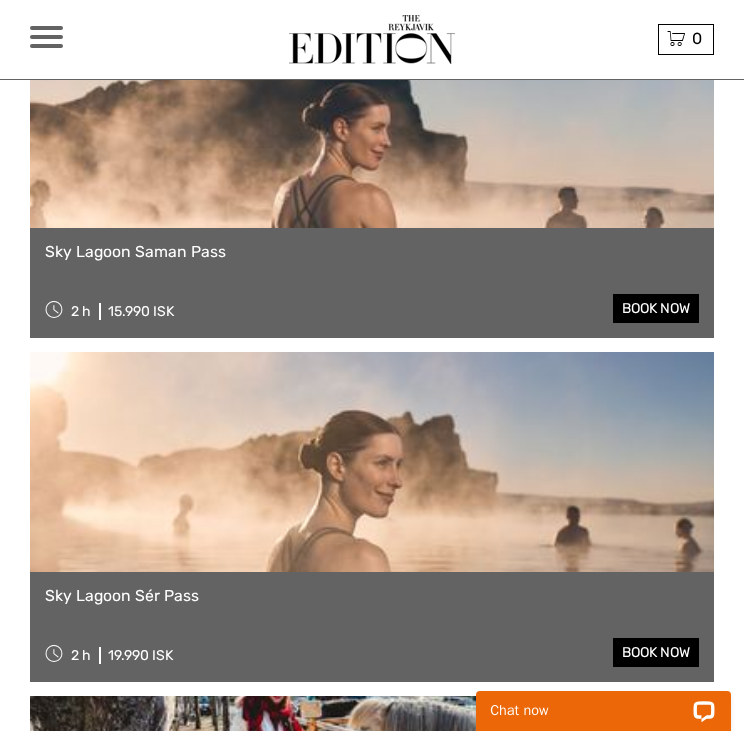 click at bounding box center [372, 462] 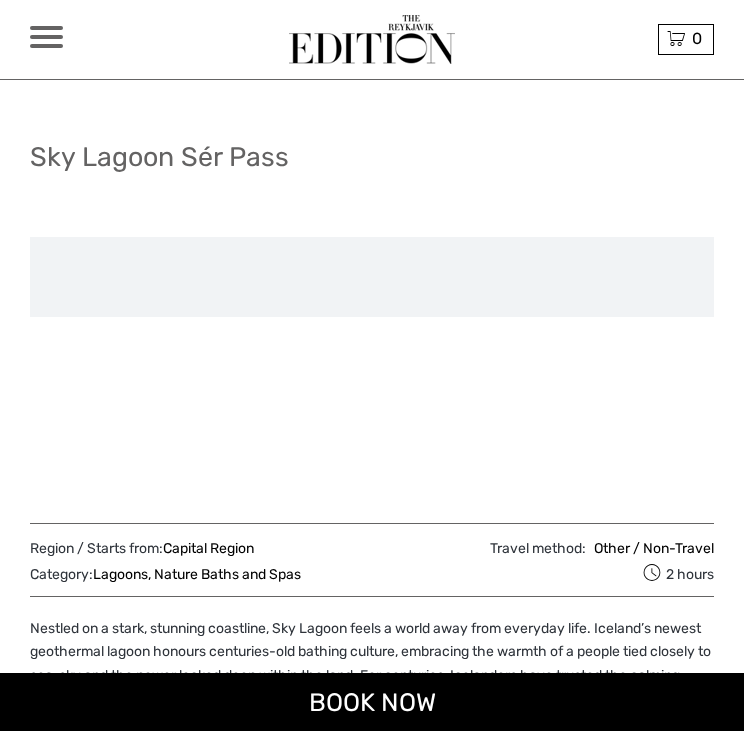 scroll, scrollTop: 0, scrollLeft: 0, axis: both 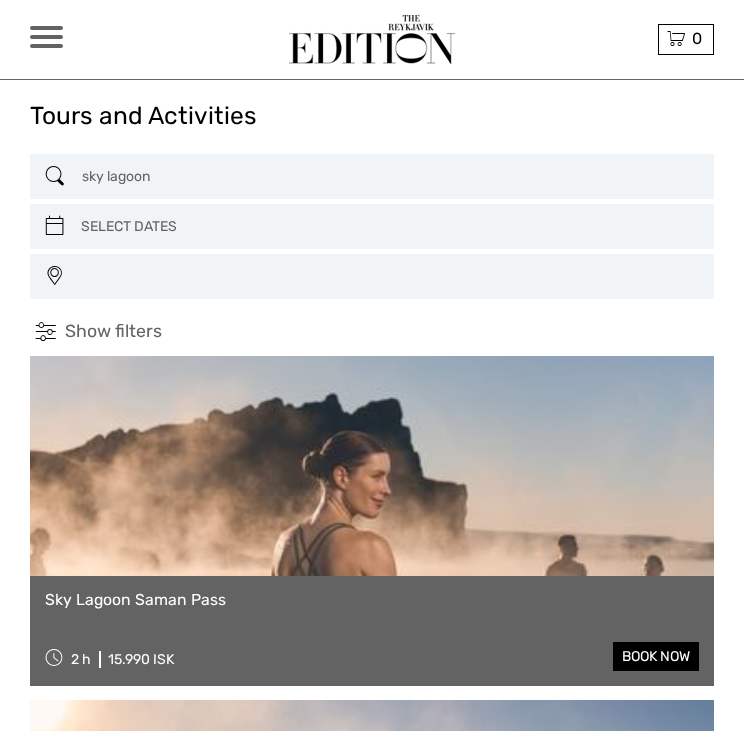 select 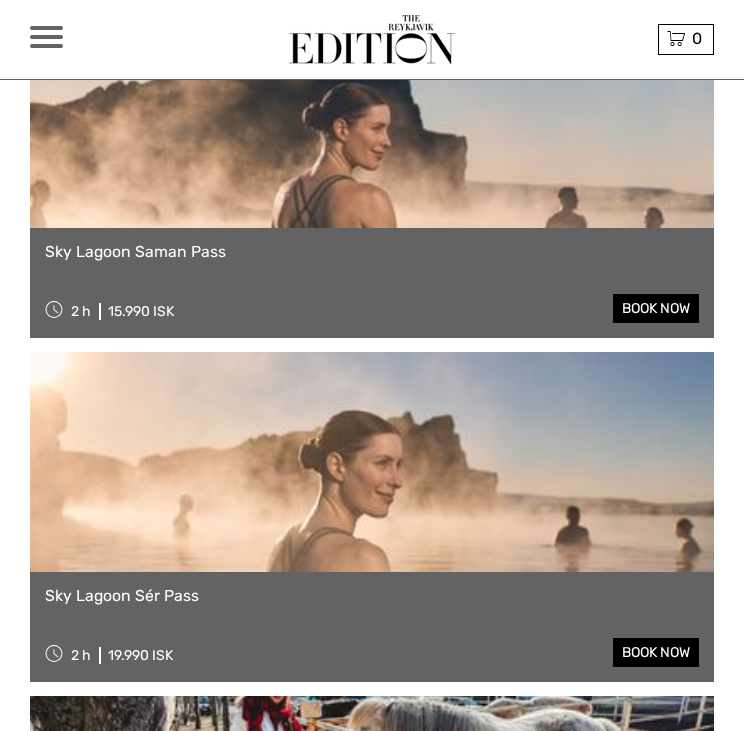 select 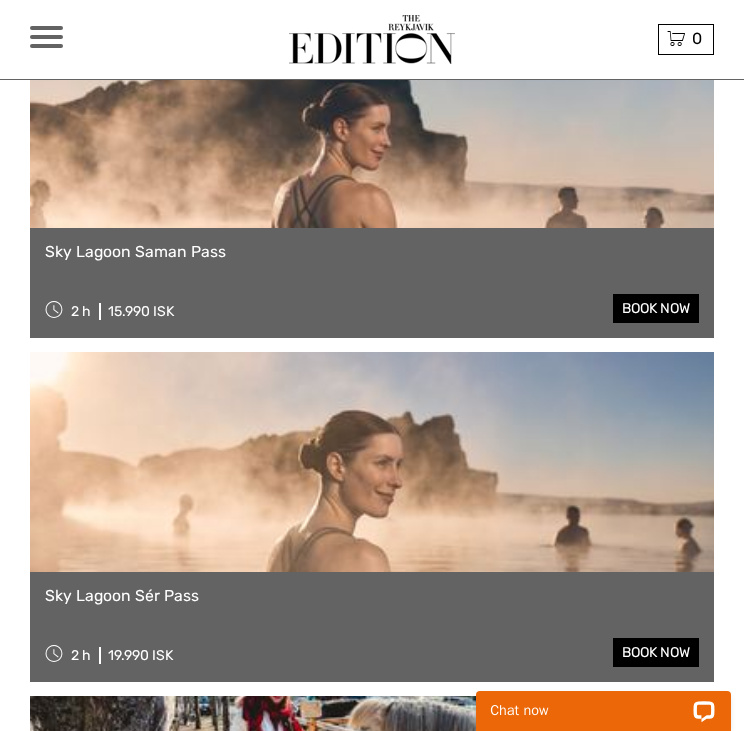 scroll, scrollTop: 0, scrollLeft: 0, axis: both 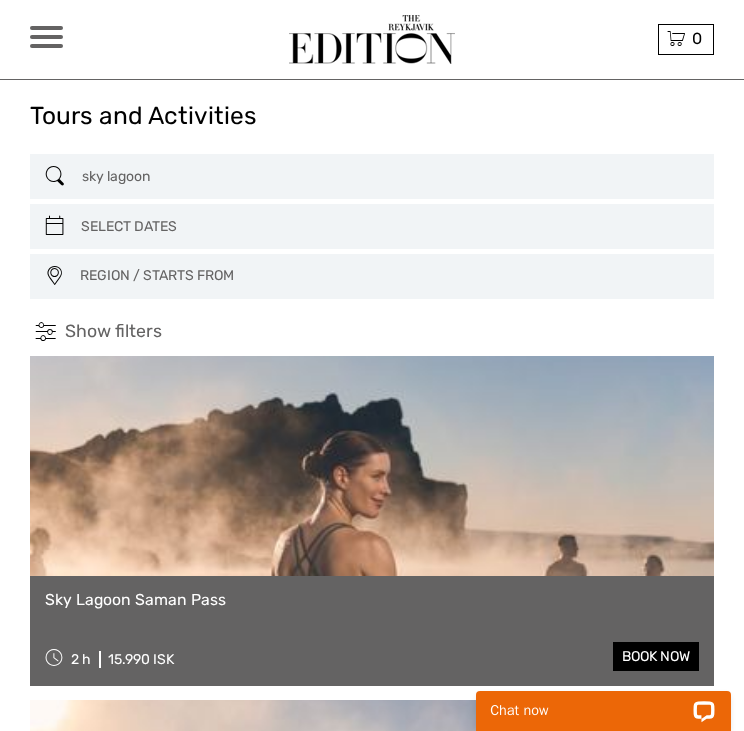 drag, startPoint x: 78, startPoint y: 186, endPoint x: 12, endPoint y: 207, distance: 69.260376 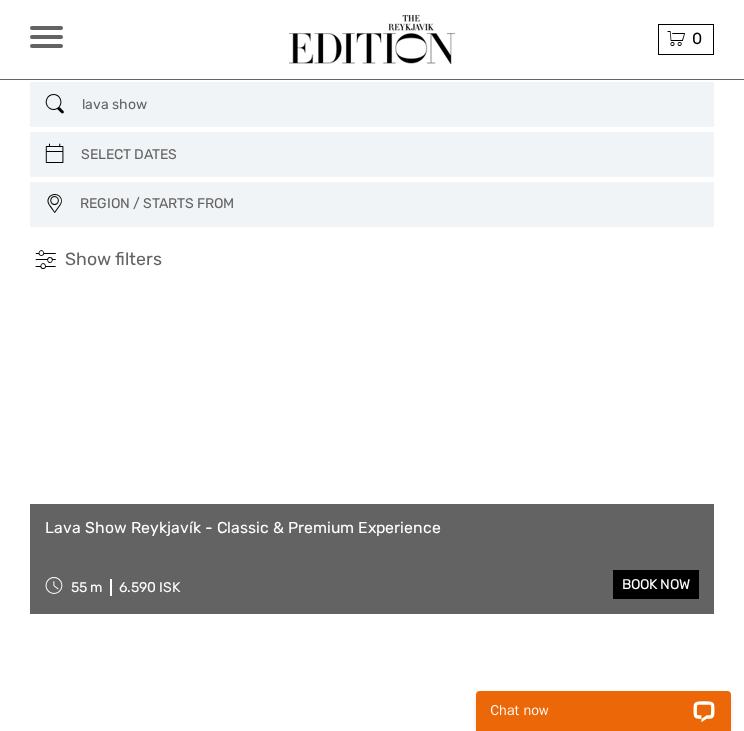 scroll, scrollTop: 73, scrollLeft: 0, axis: vertical 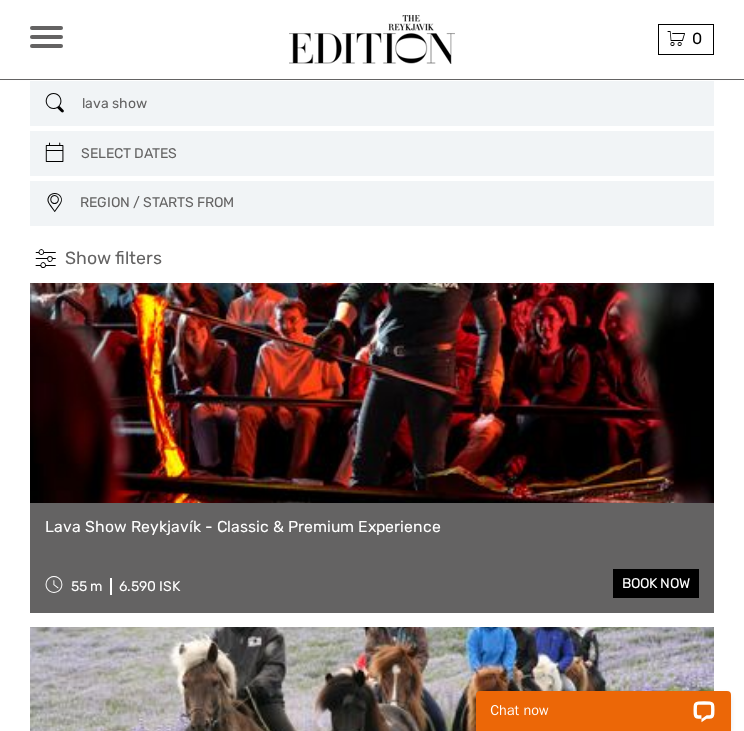 type on "lava show" 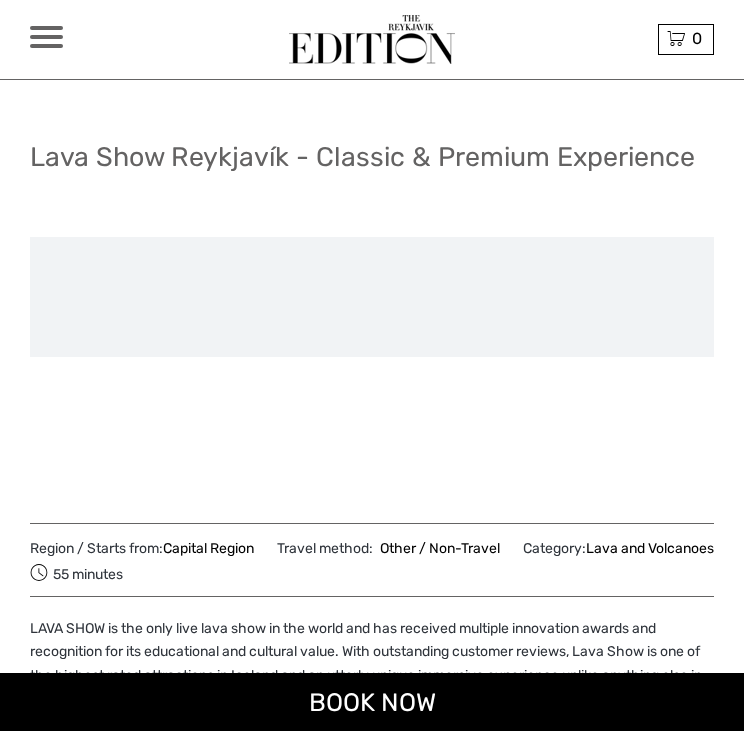 scroll, scrollTop: 0, scrollLeft: 0, axis: both 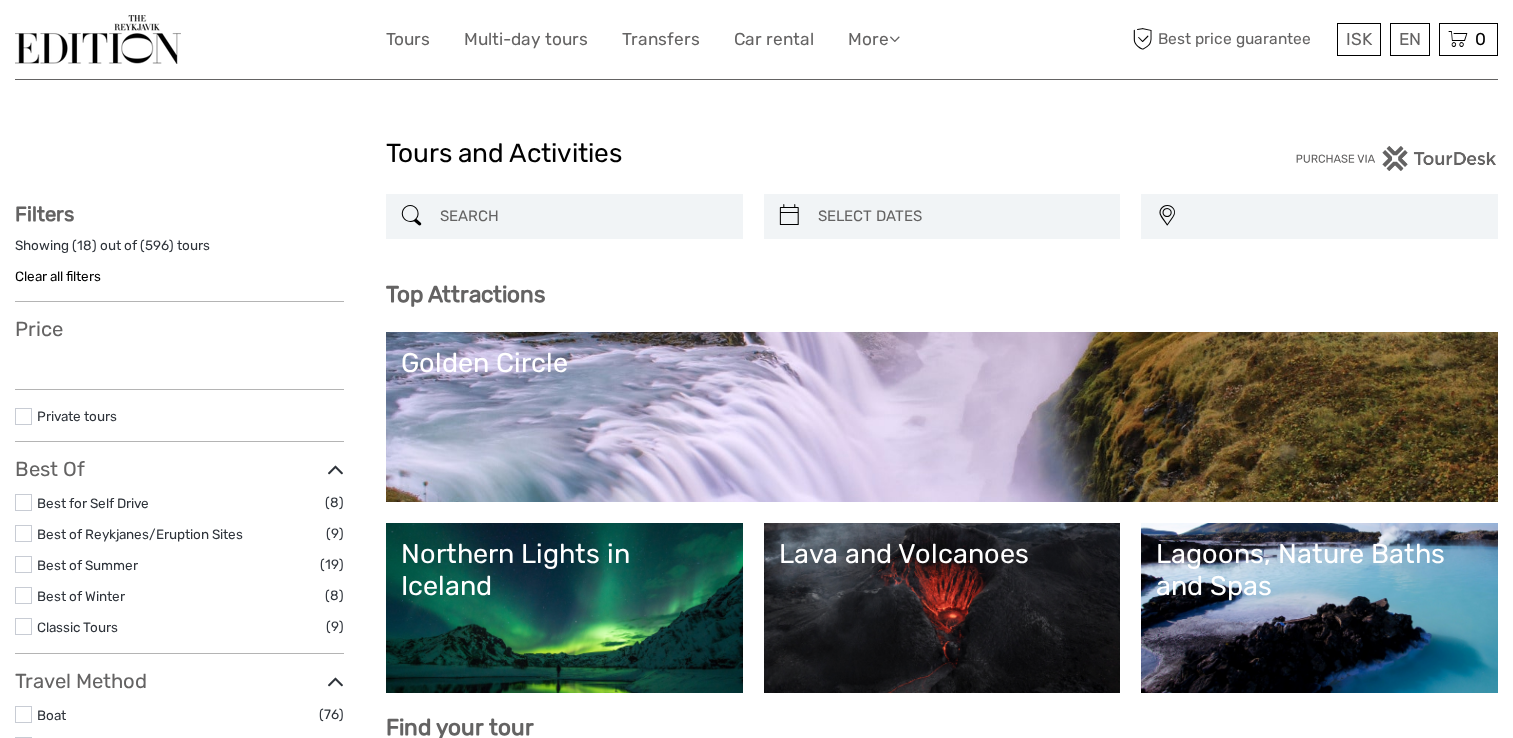 select 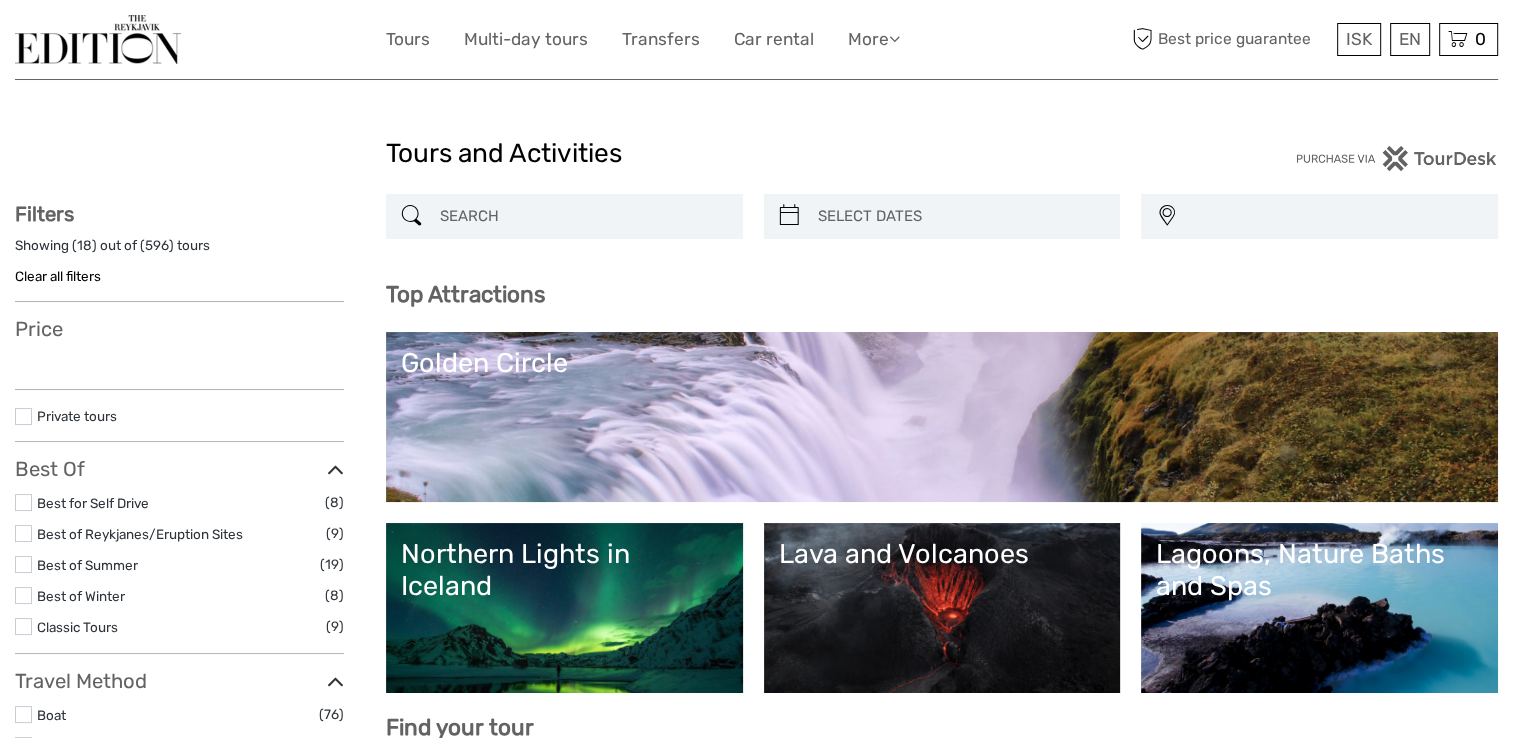 click at bounding box center (582, 216) 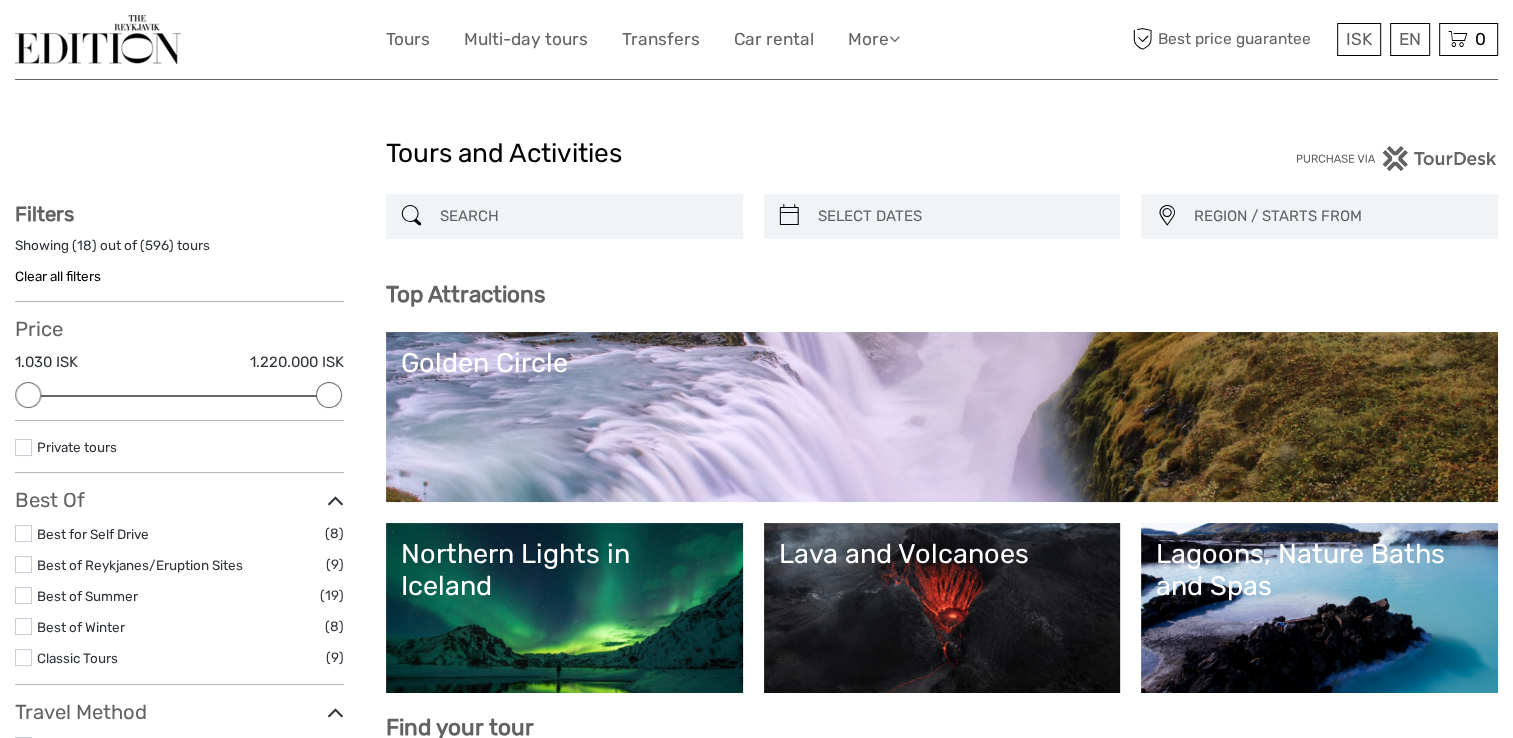 scroll, scrollTop: 0, scrollLeft: 0, axis: both 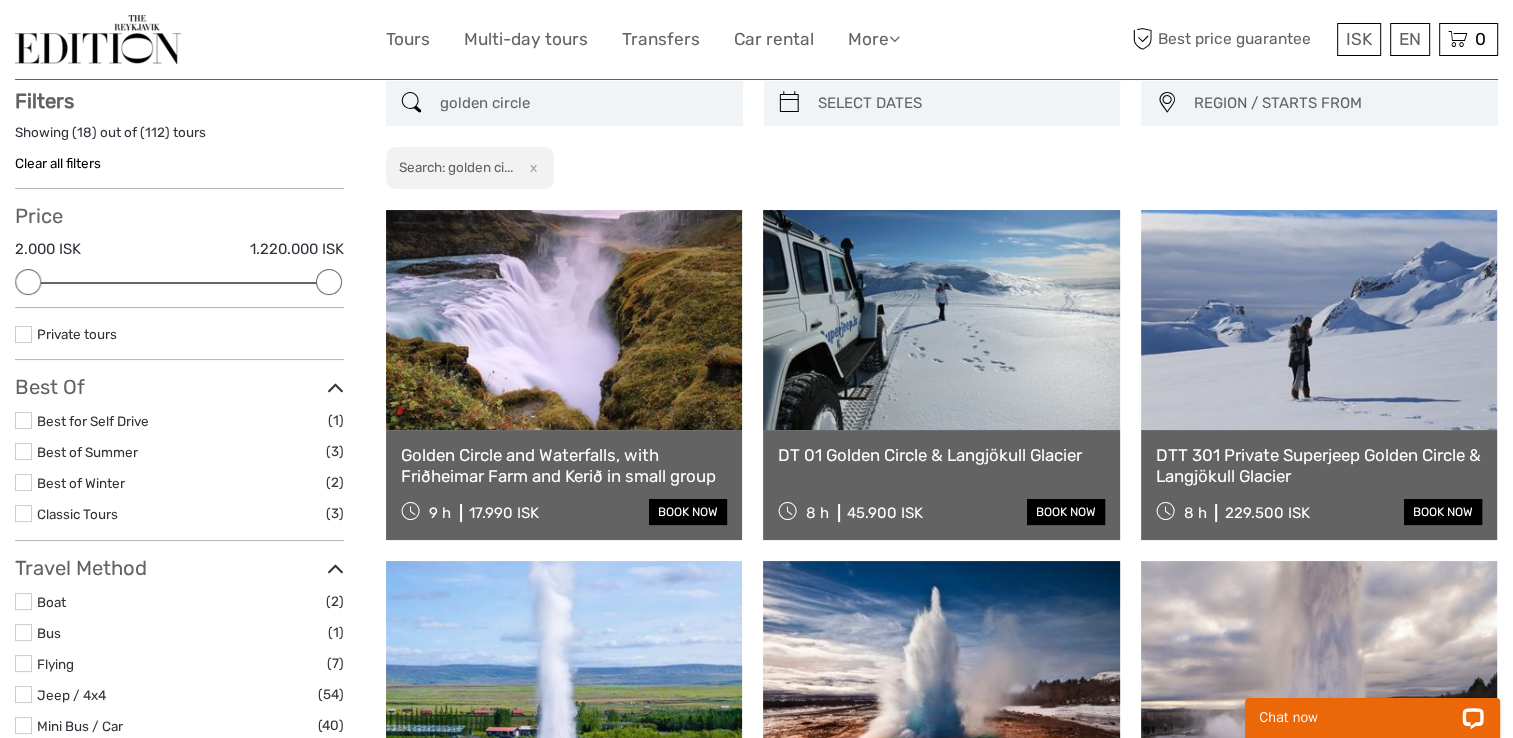type on "golden circle" 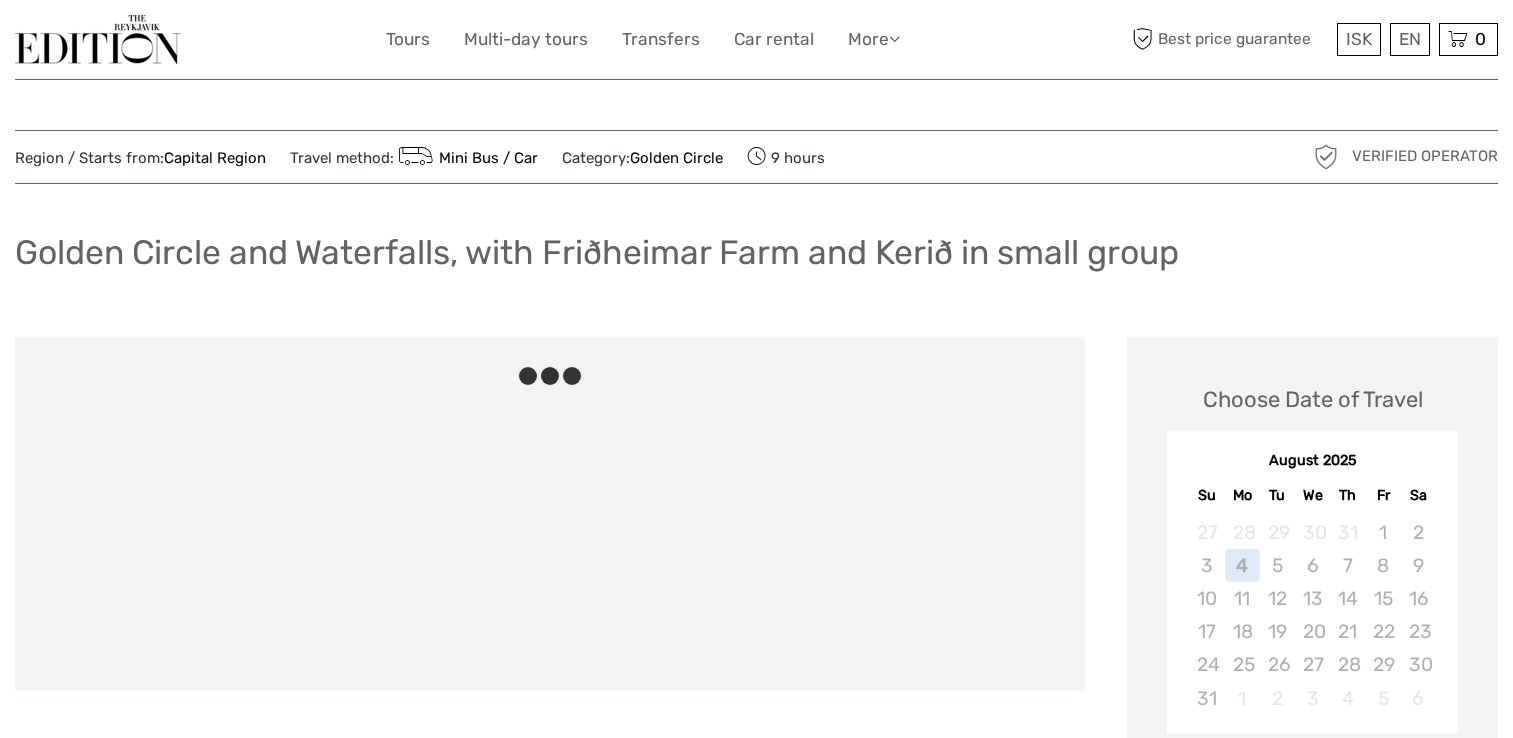 scroll, scrollTop: 0, scrollLeft: 0, axis: both 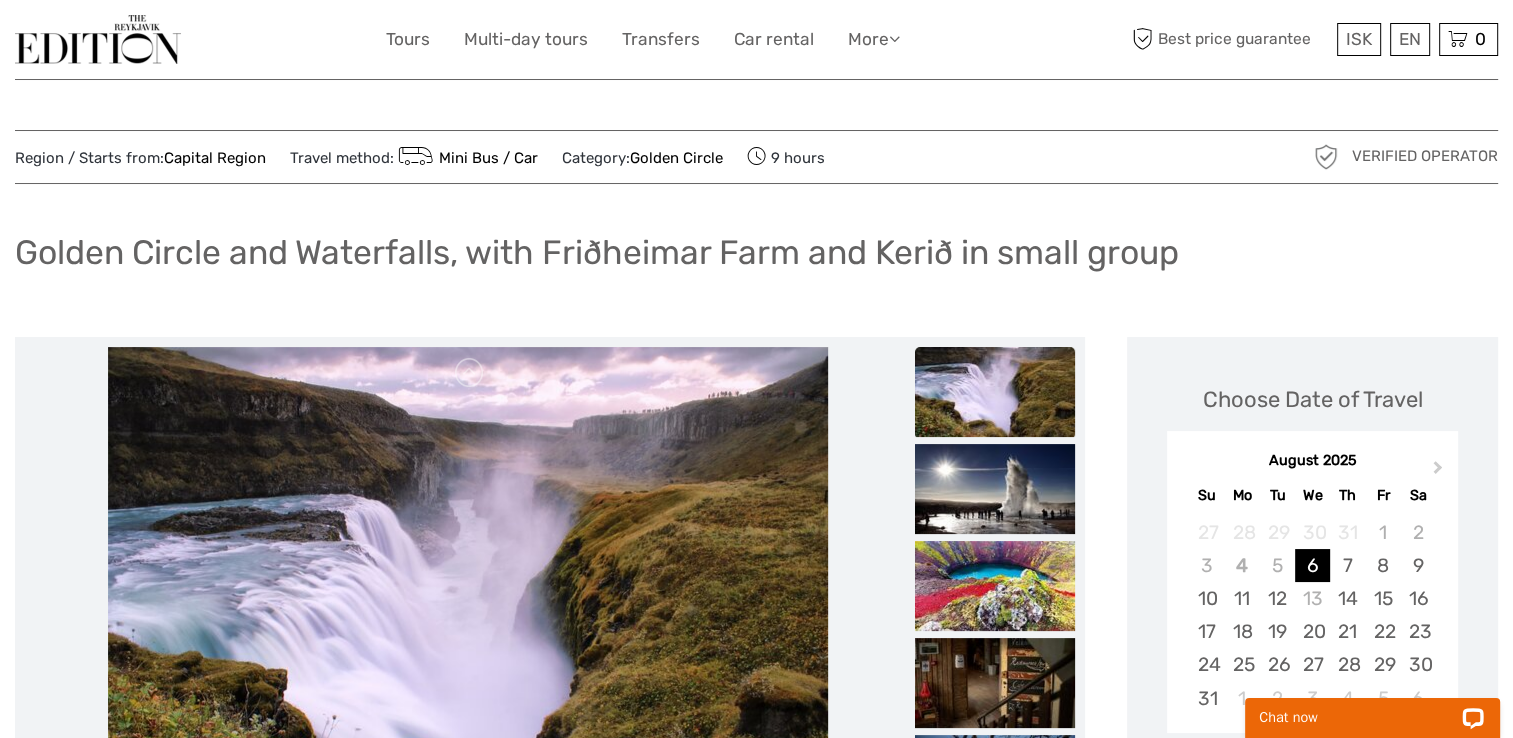 click at bounding box center (98, 39) 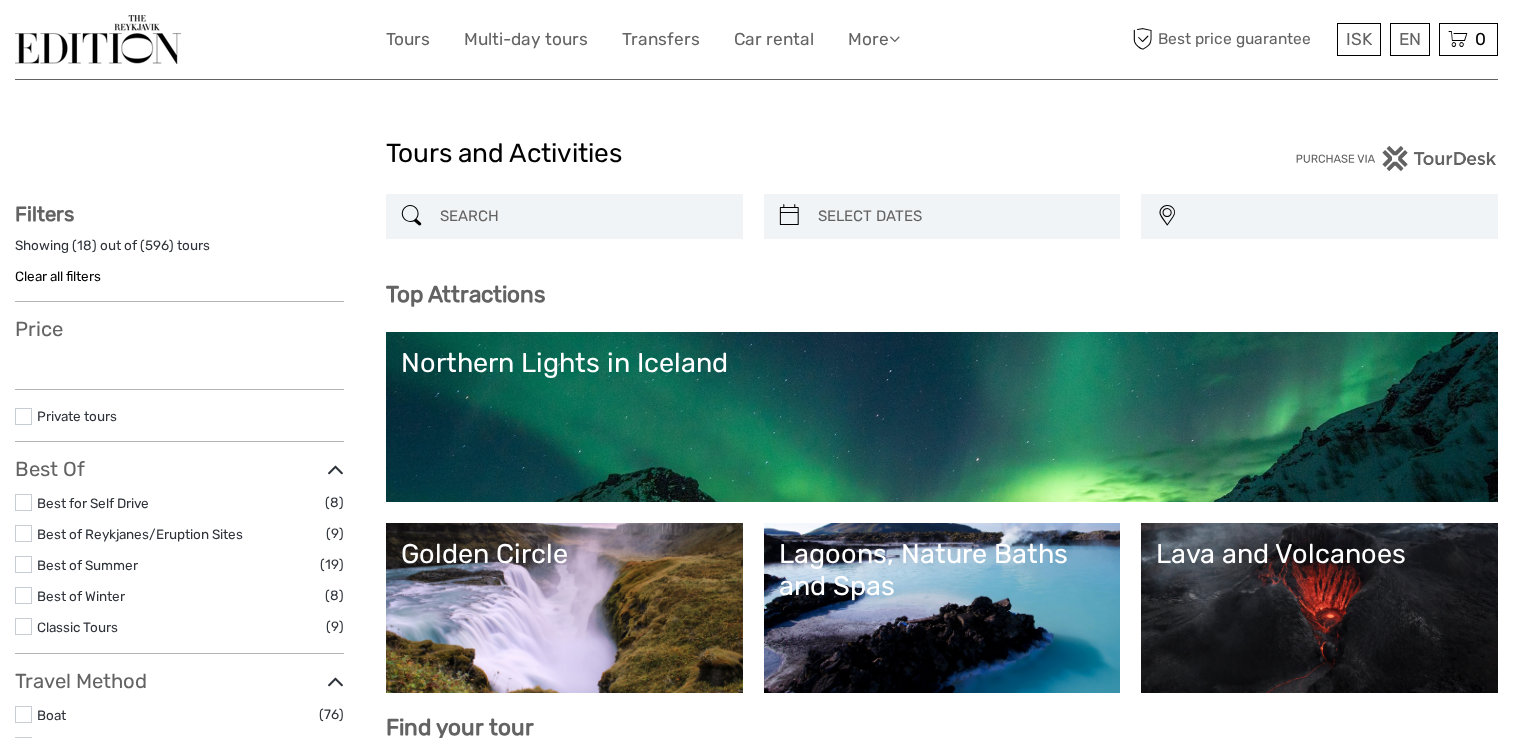 select 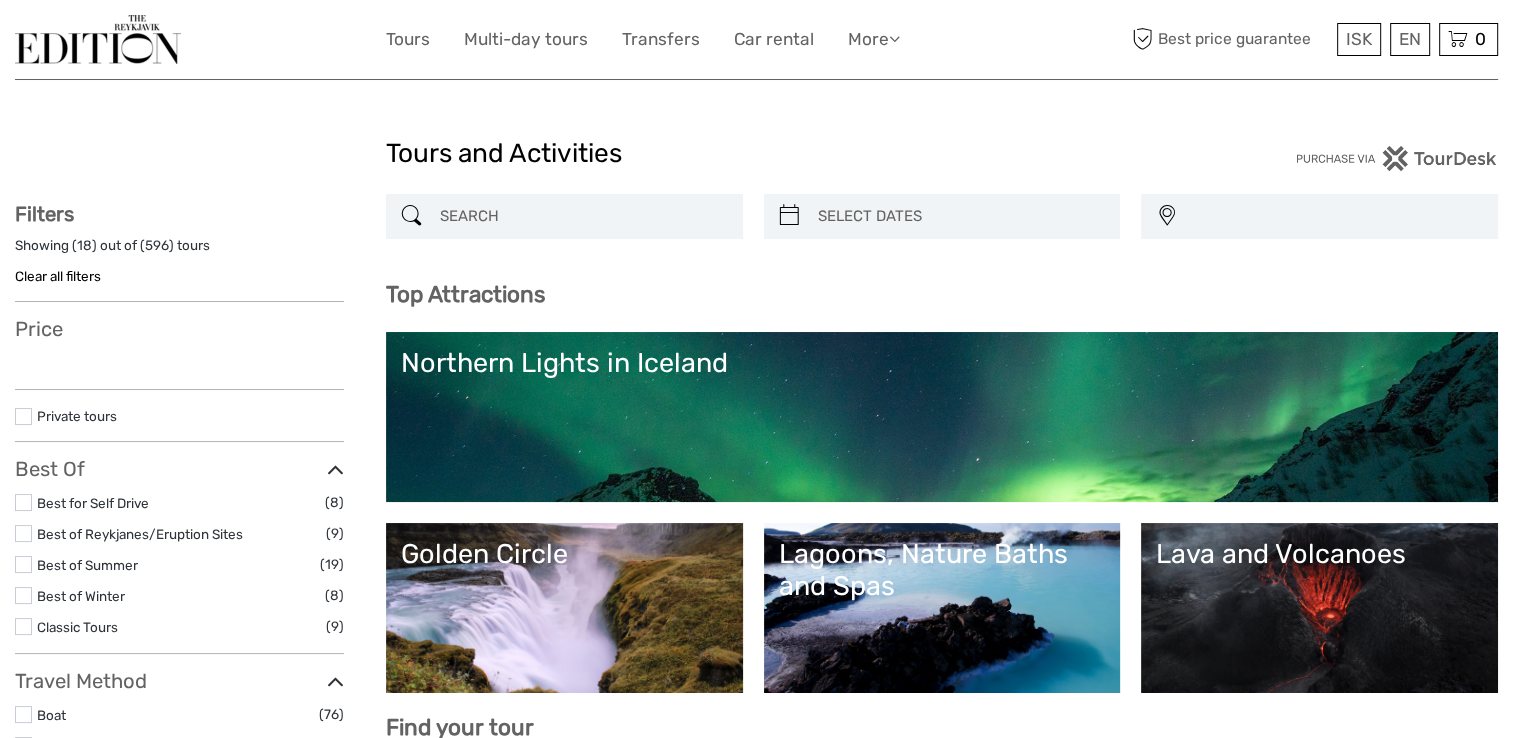 select 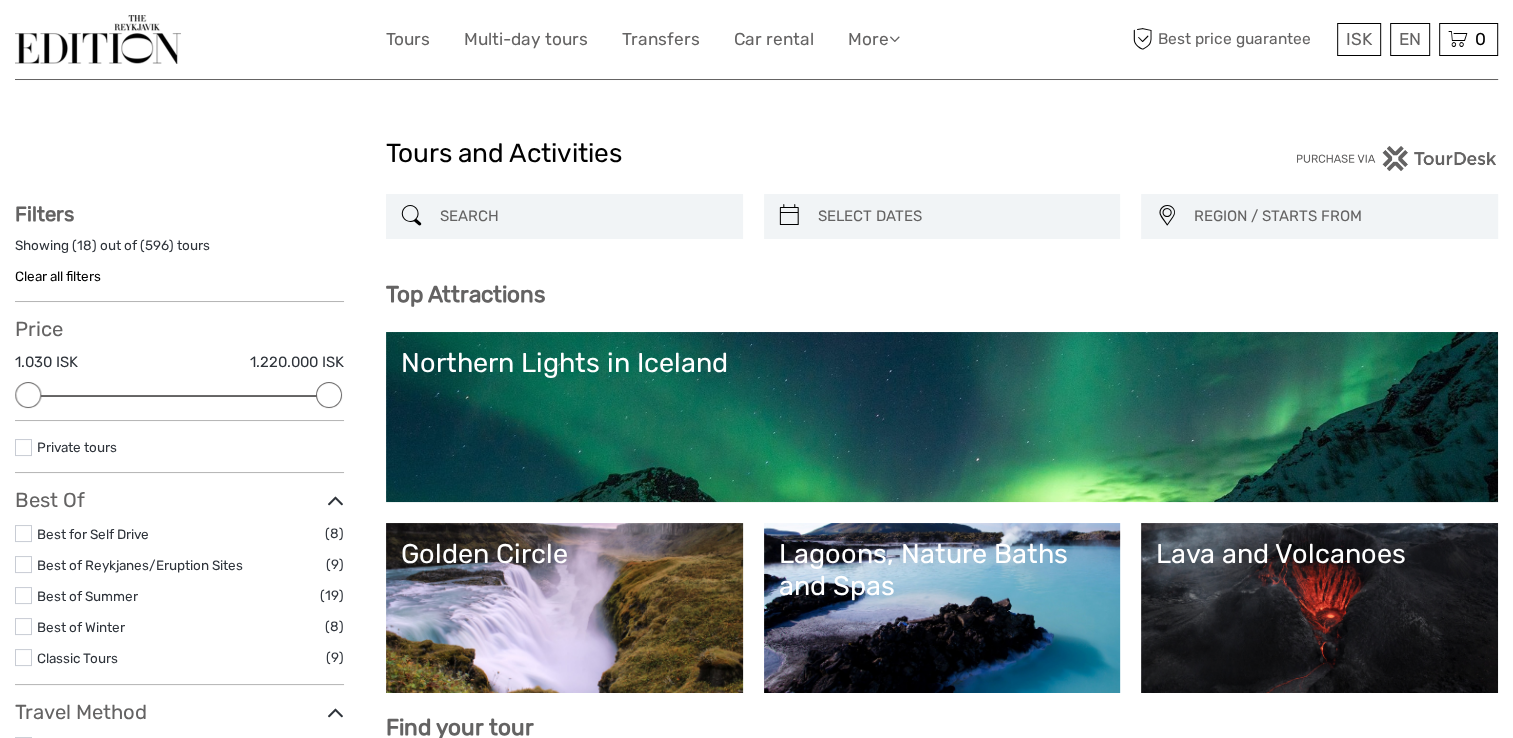 scroll, scrollTop: 0, scrollLeft: 0, axis: both 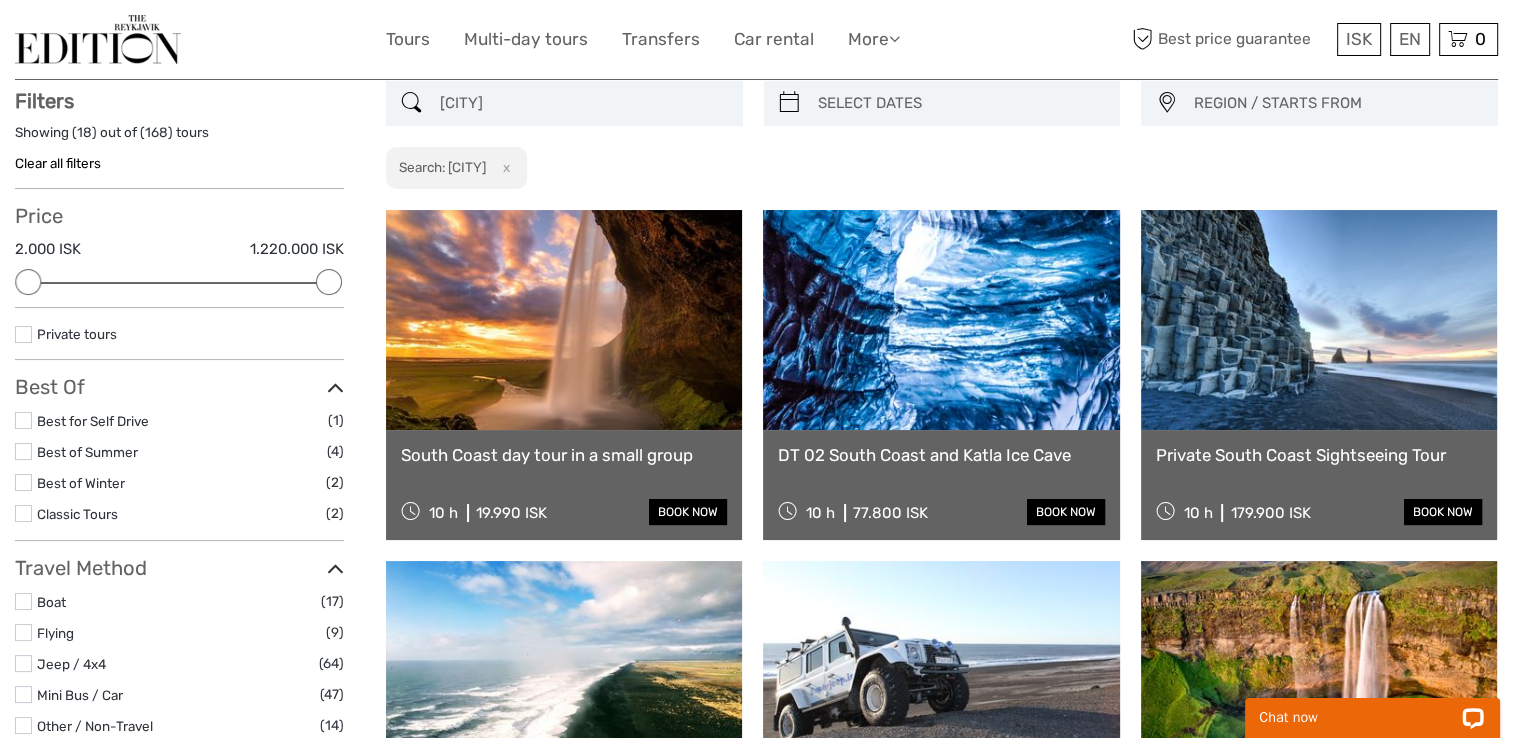 type on "south coast" 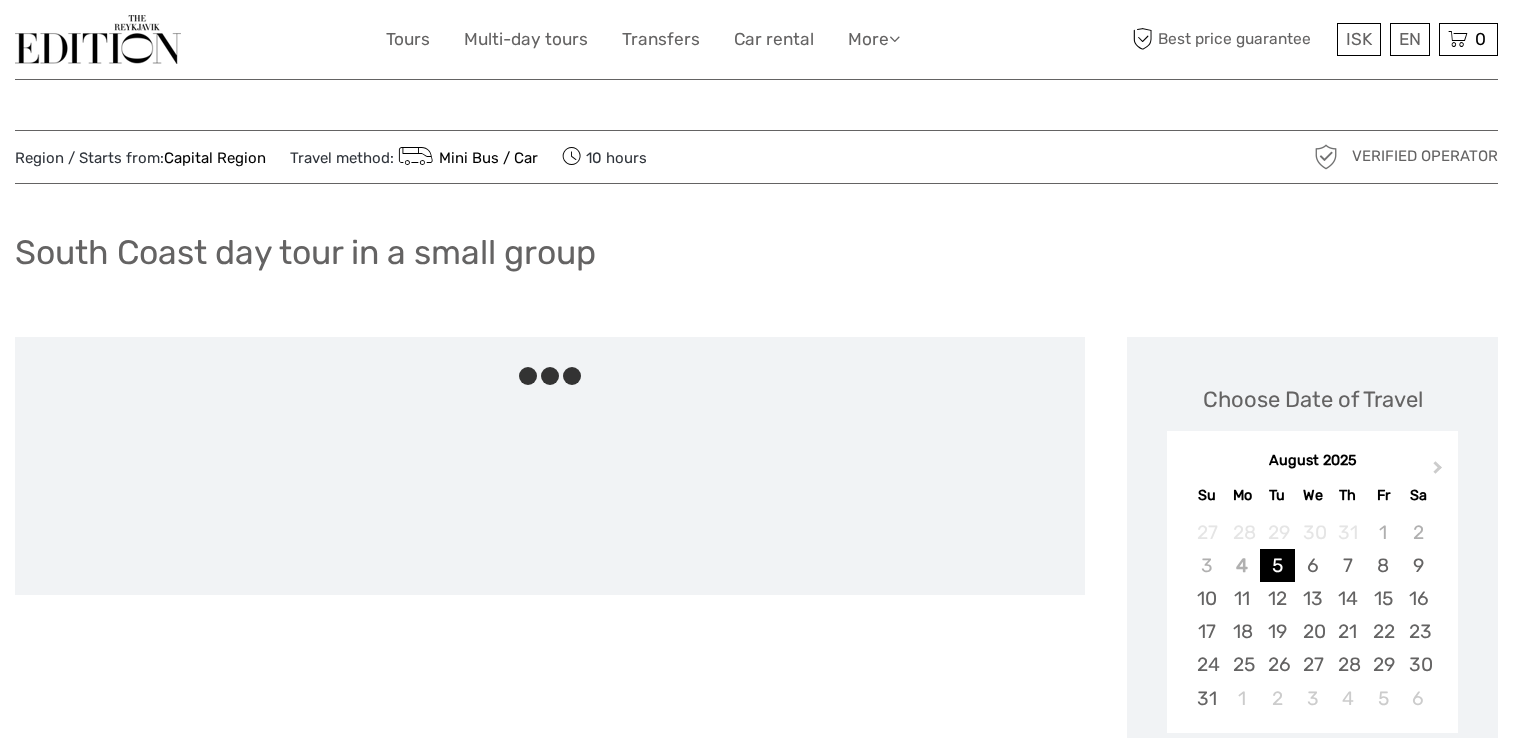 scroll, scrollTop: 0, scrollLeft: 0, axis: both 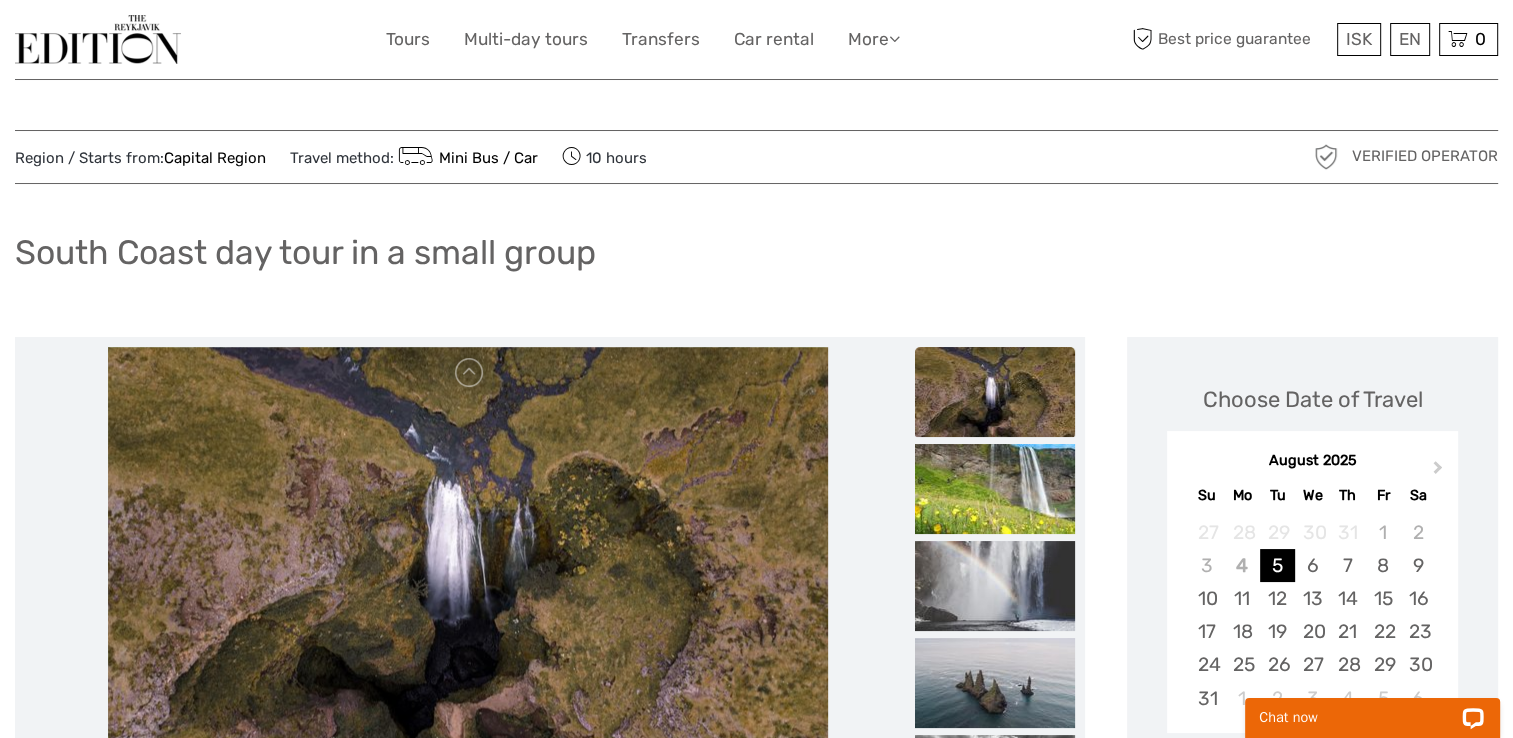 click at bounding box center [98, 39] 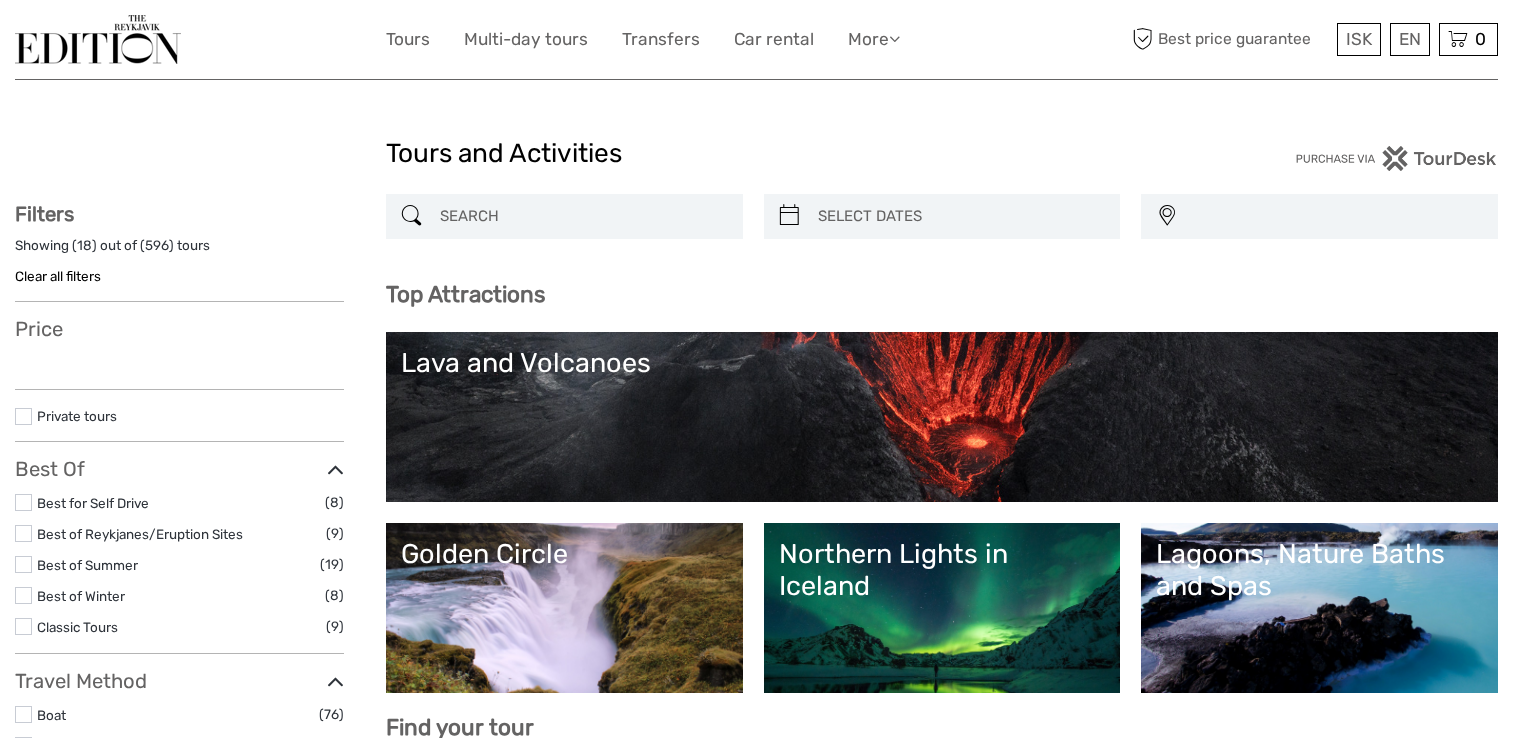 select 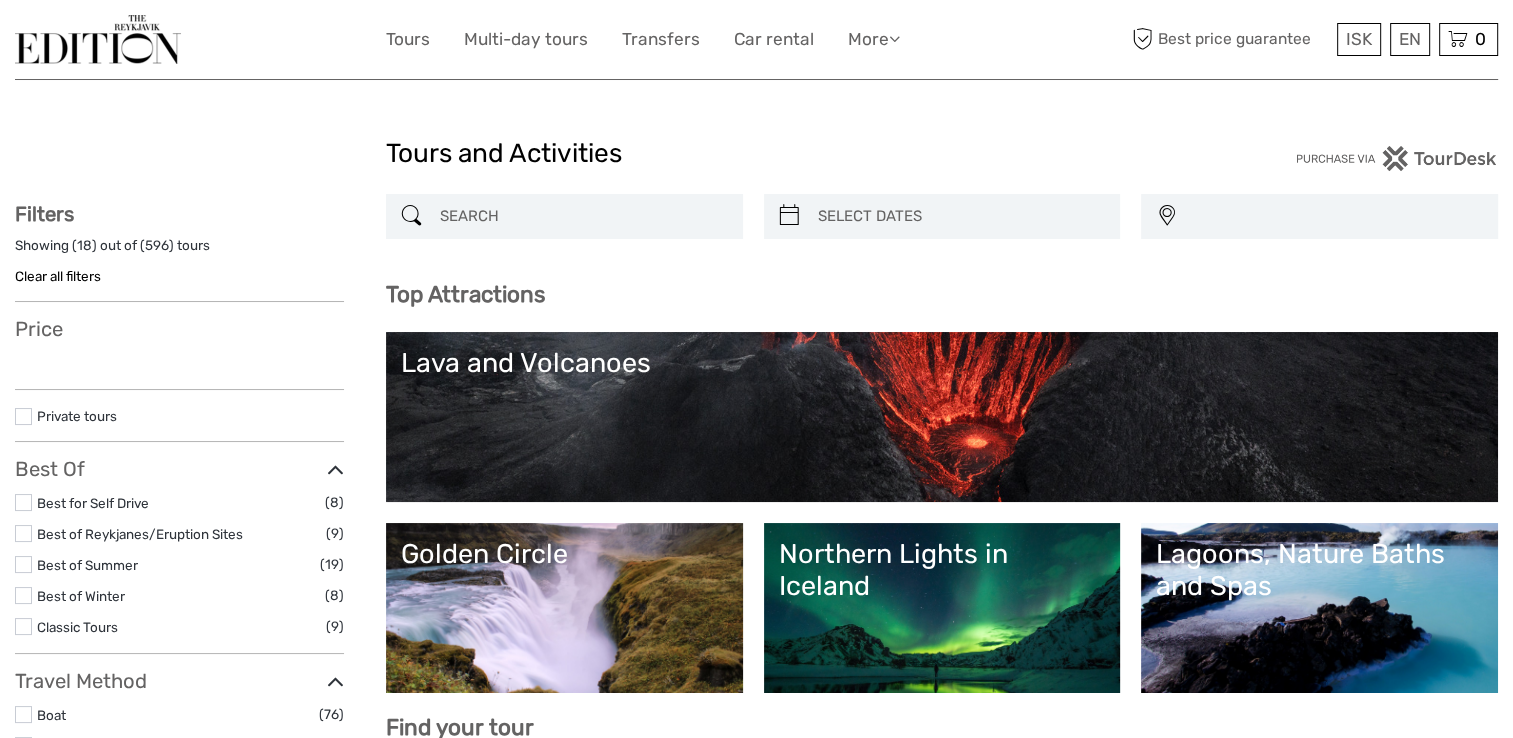 click at bounding box center [582, 216] 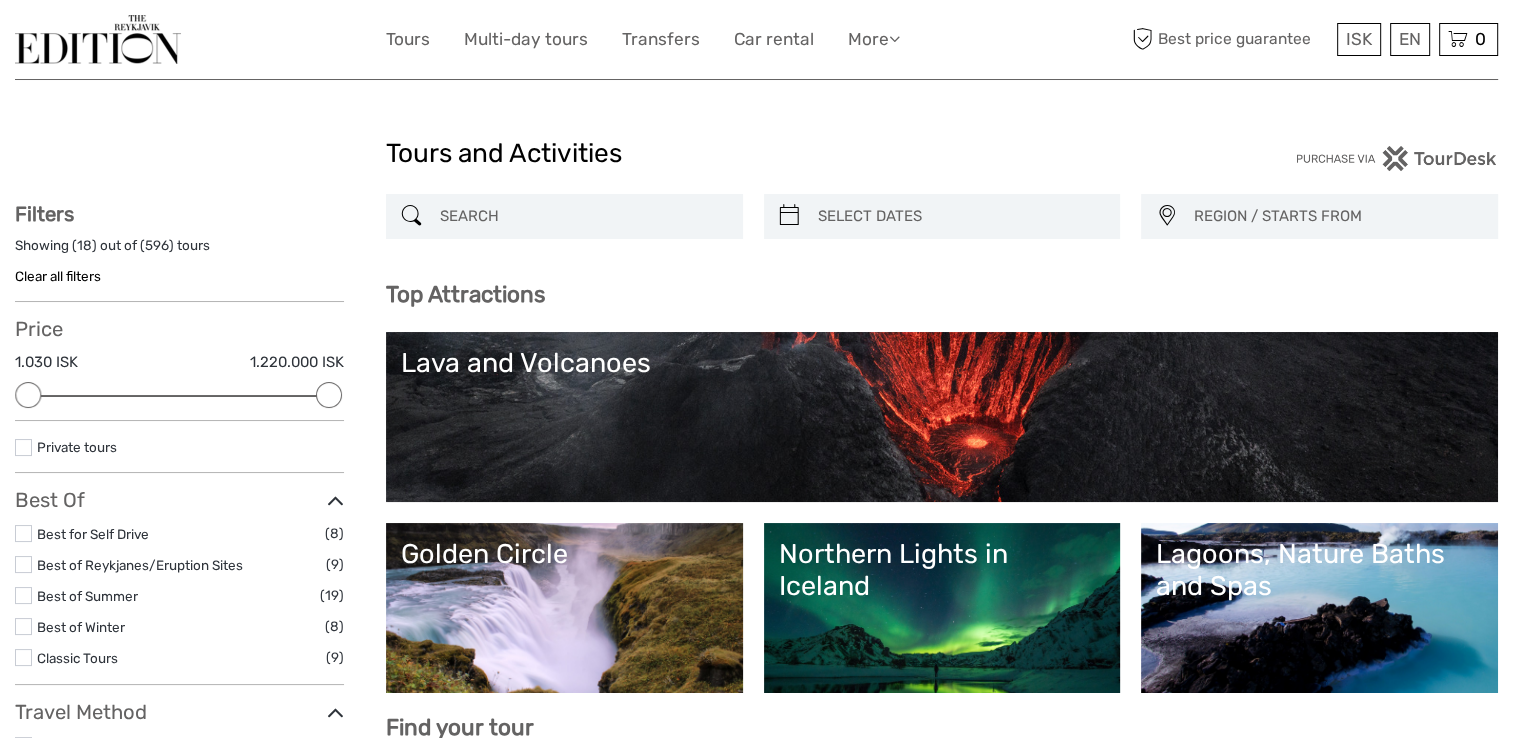 scroll, scrollTop: 0, scrollLeft: 0, axis: both 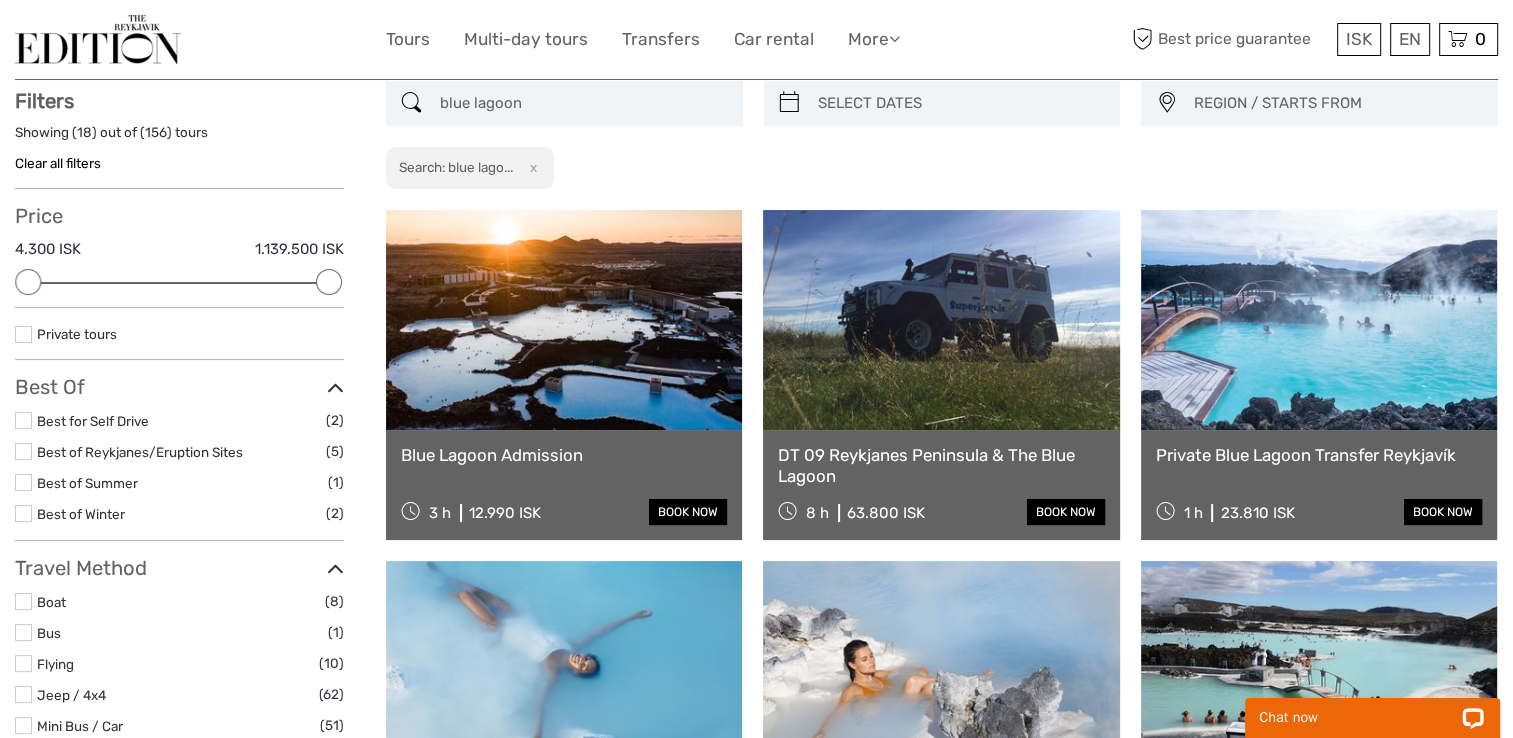 type on "blue lagoon" 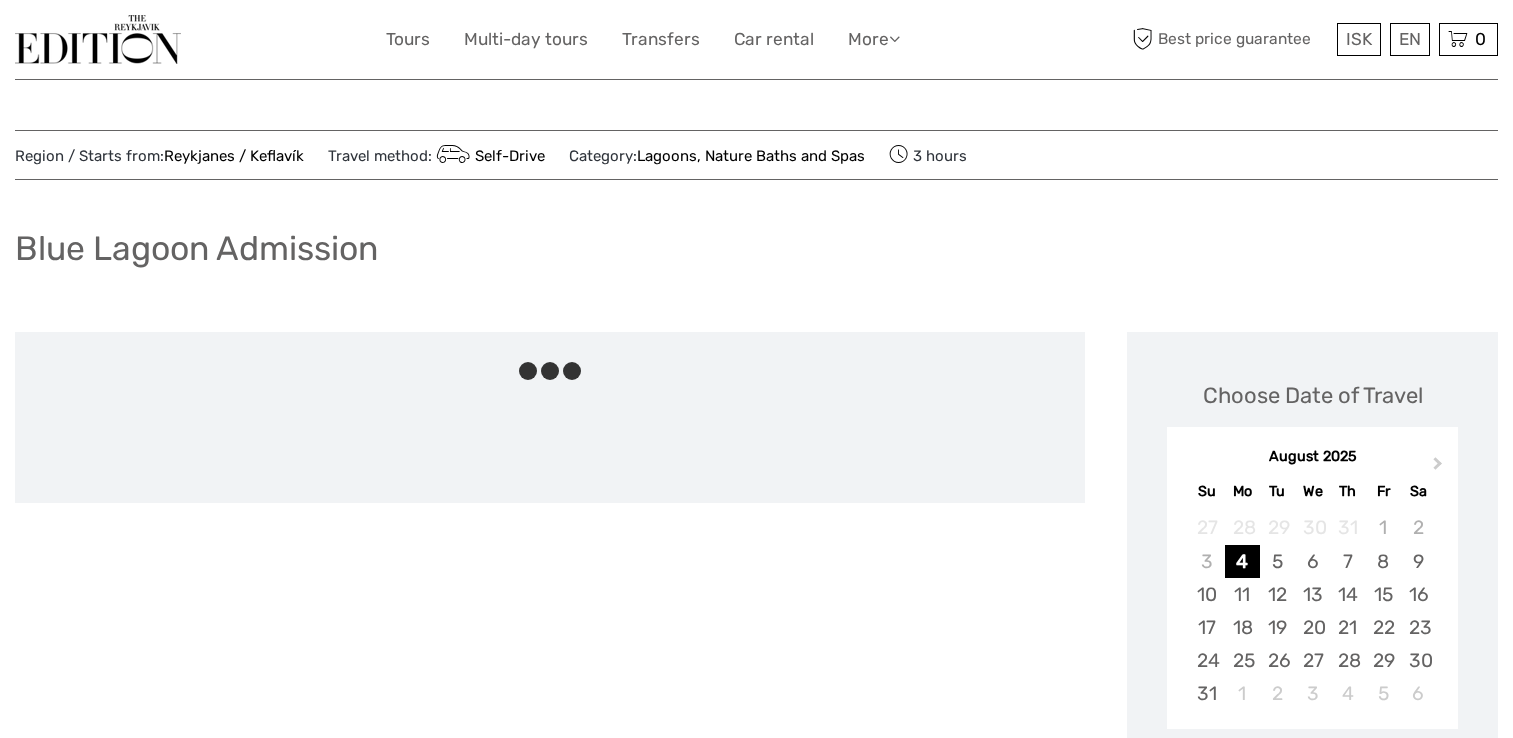 scroll, scrollTop: 0, scrollLeft: 0, axis: both 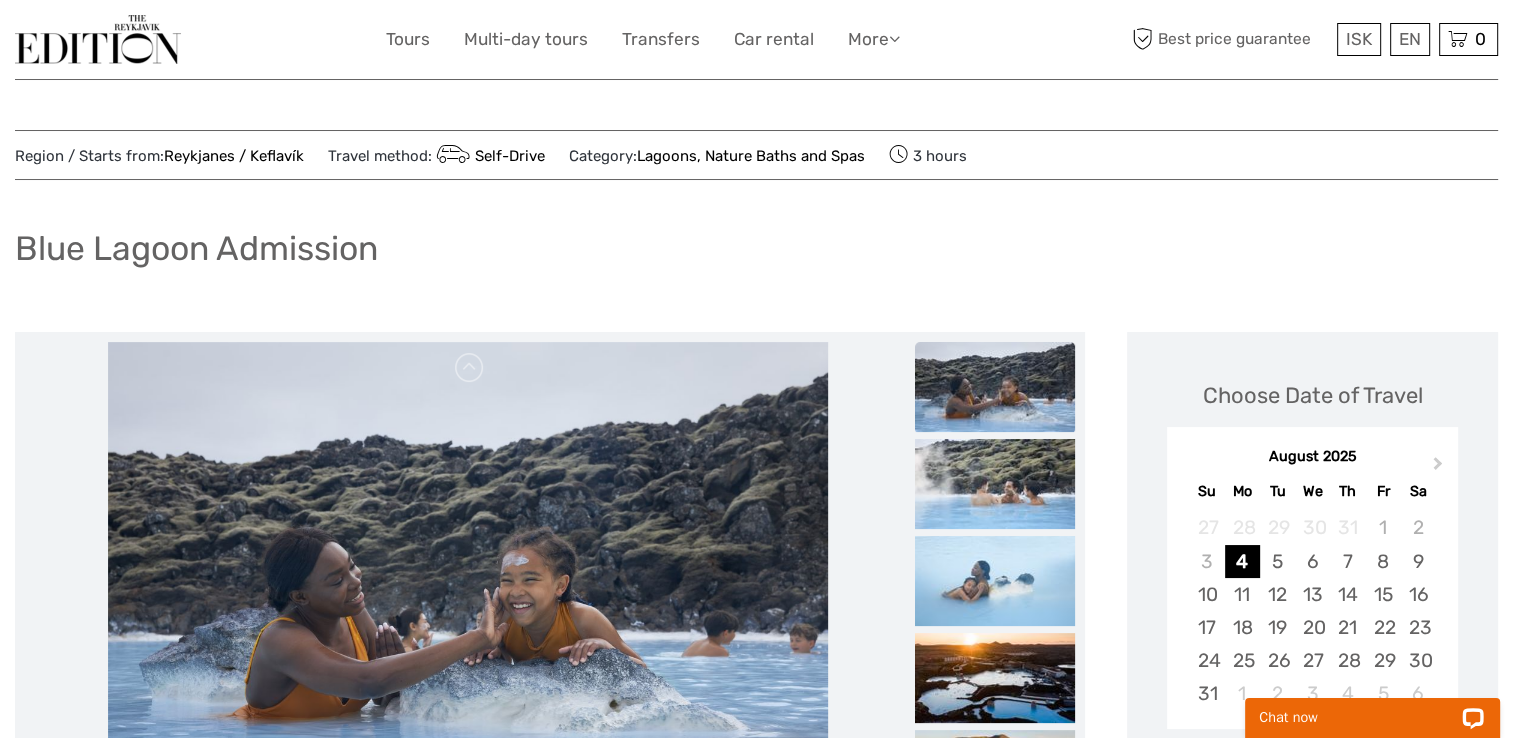 click at bounding box center (98, 39) 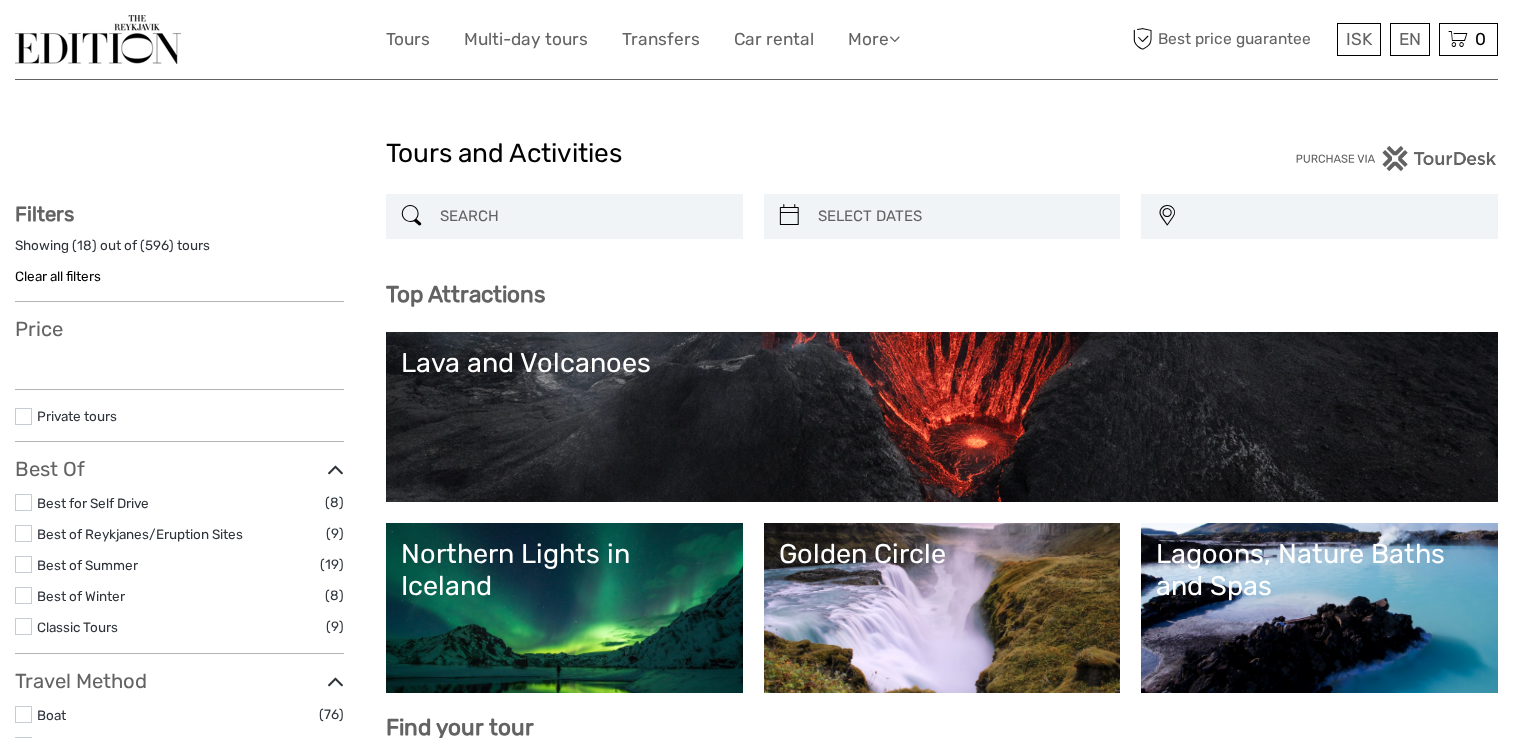 select 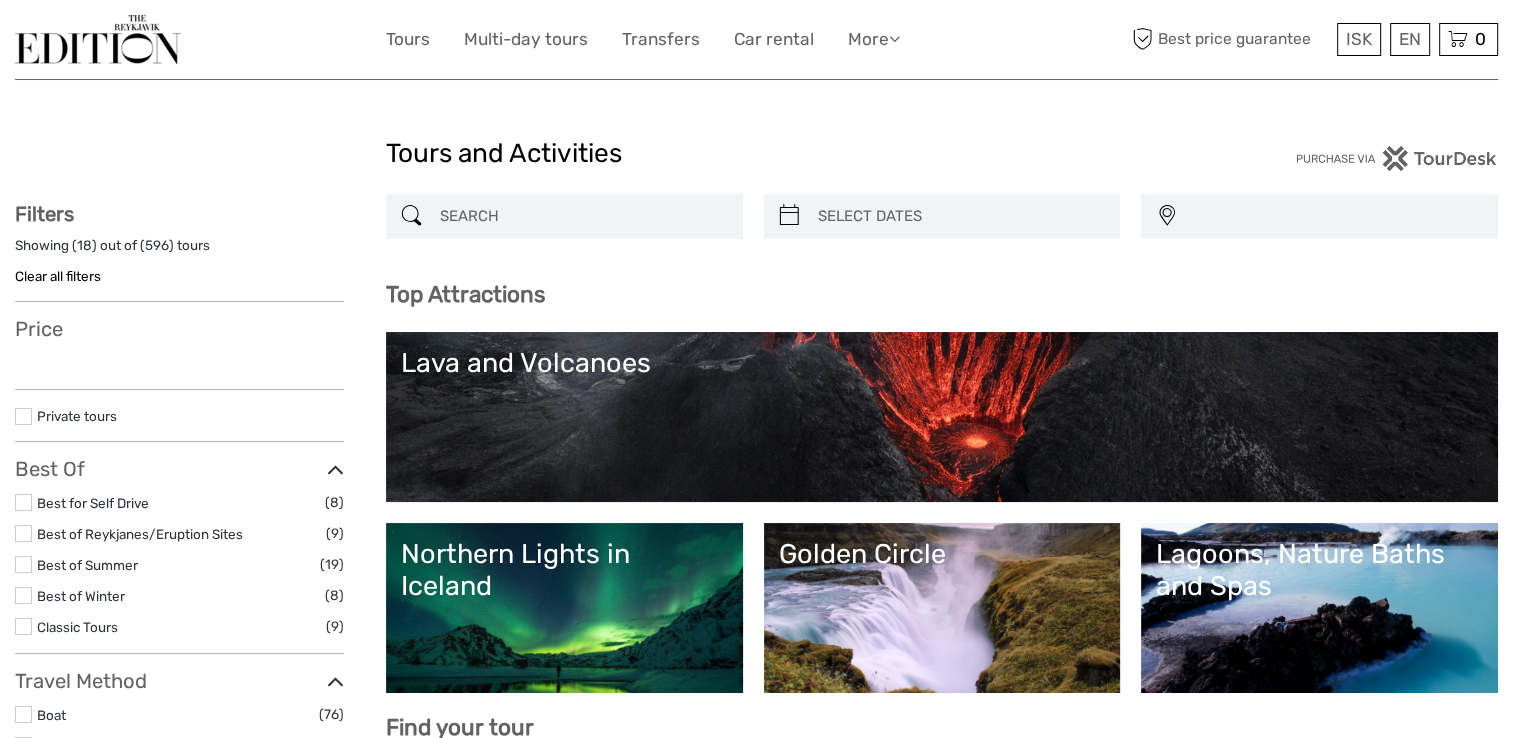 select 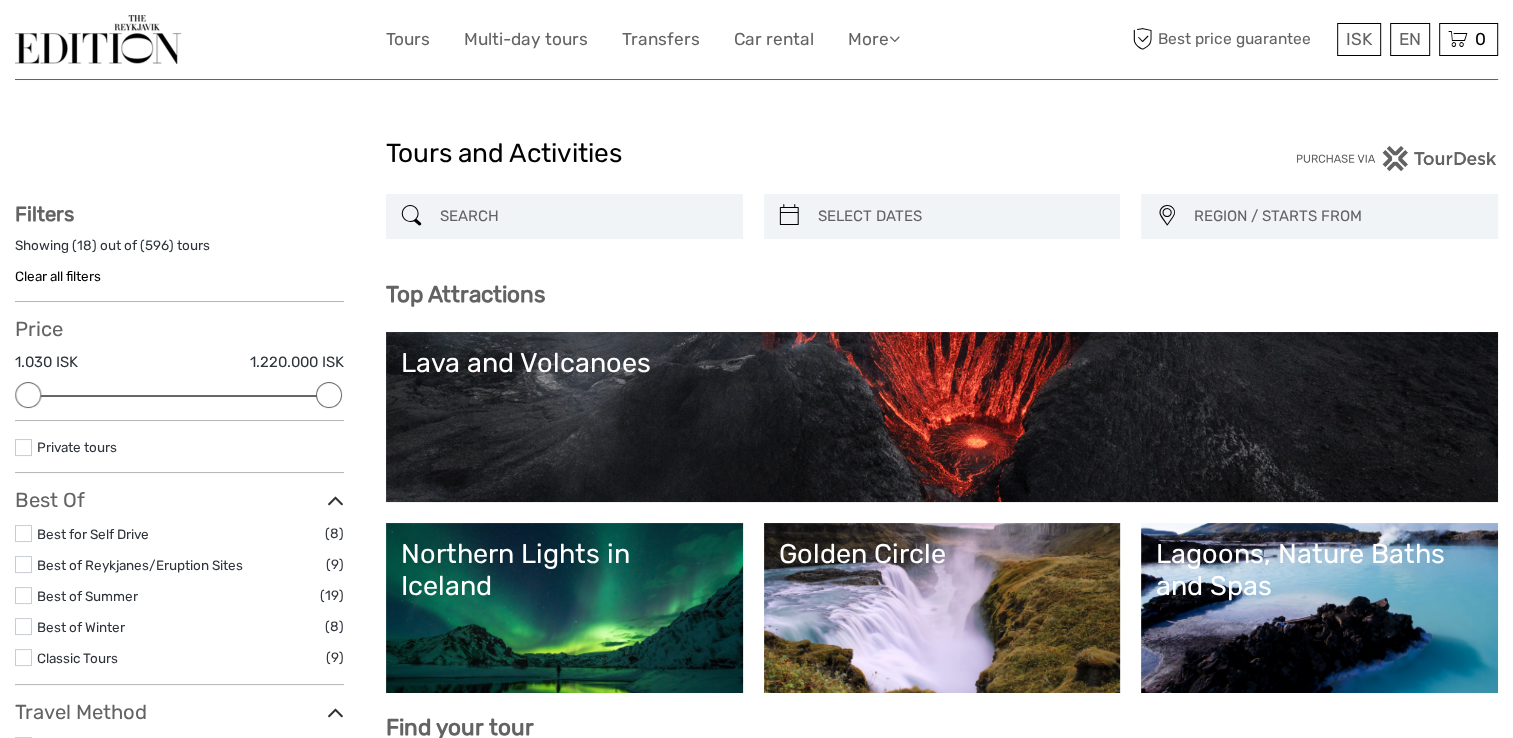 scroll, scrollTop: 0, scrollLeft: 0, axis: both 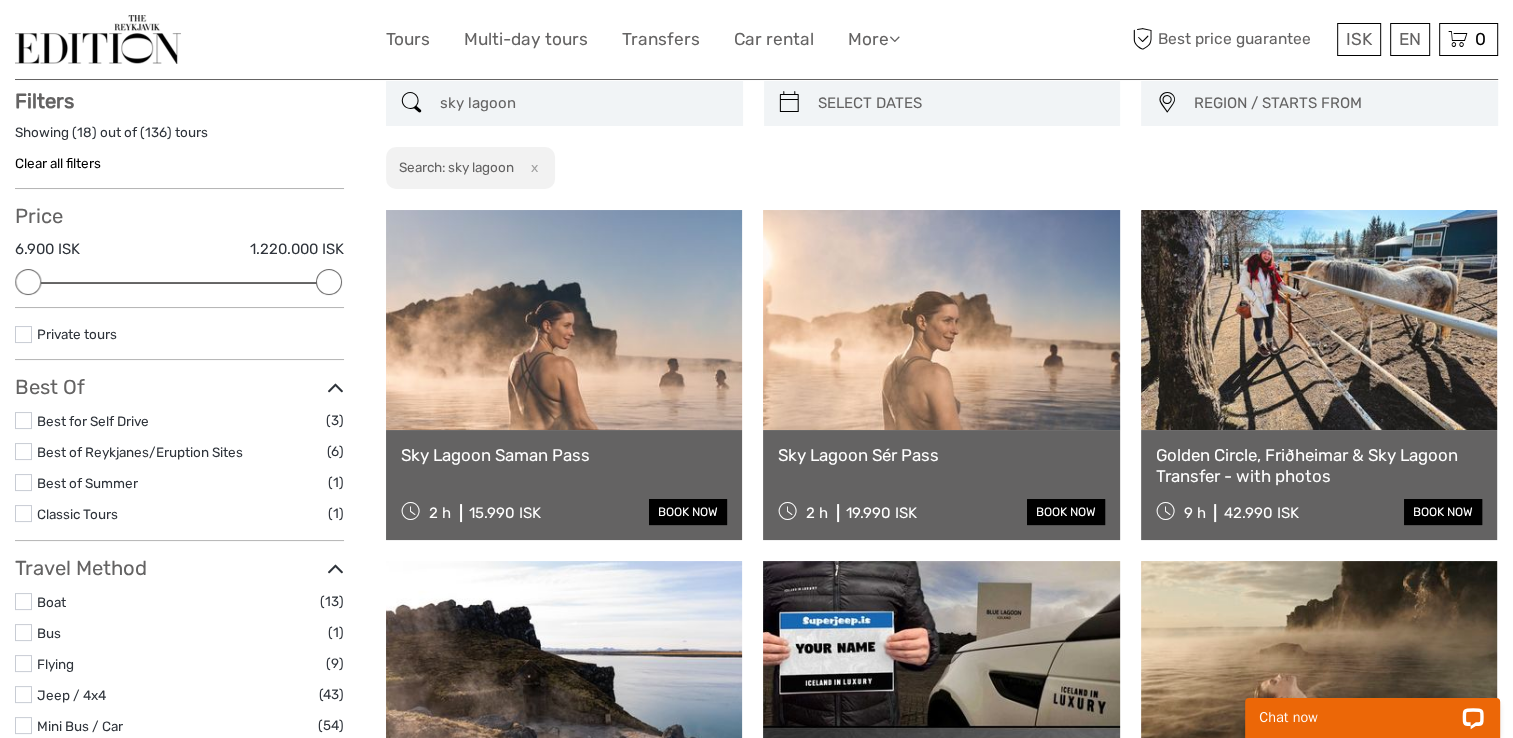 type on "sky lagoon" 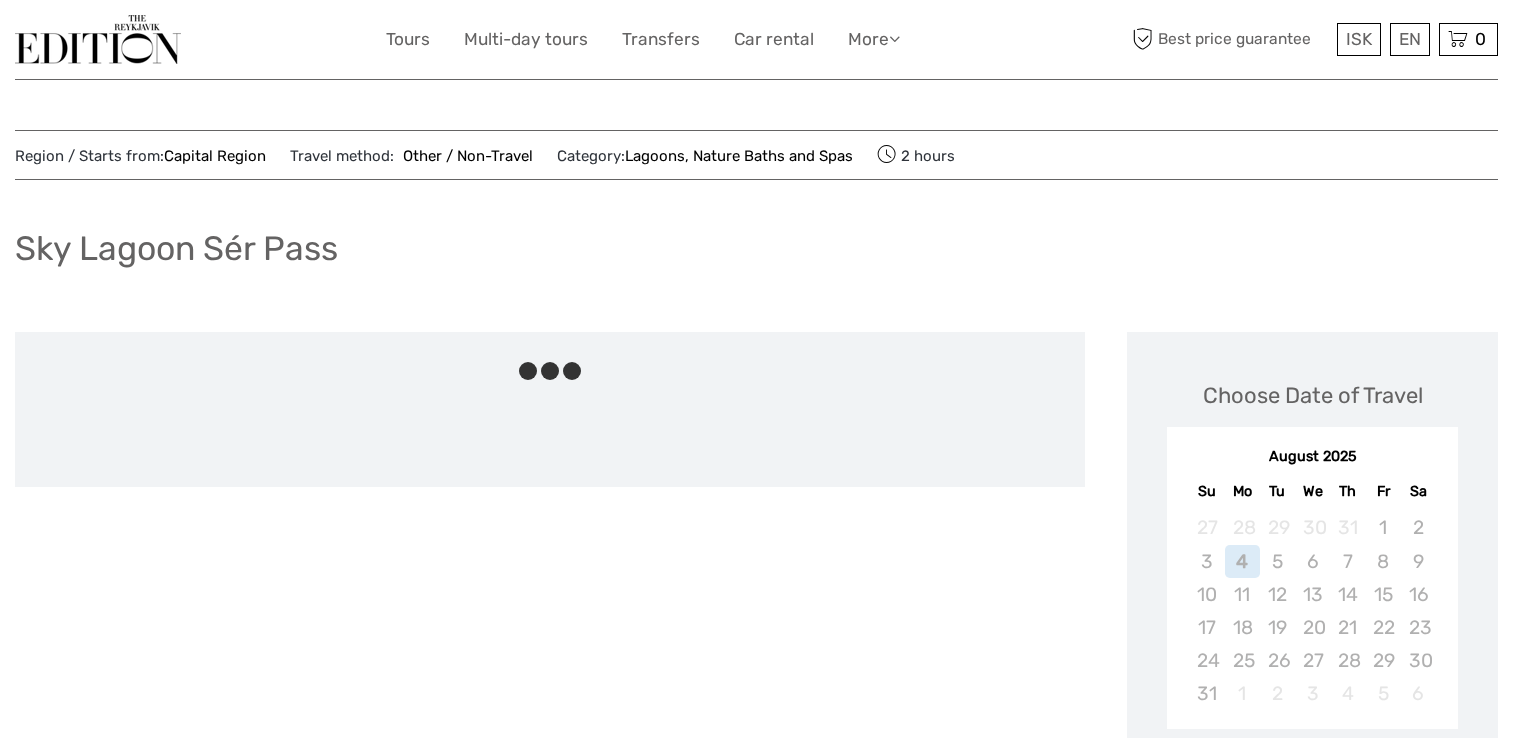 scroll, scrollTop: 0, scrollLeft: 0, axis: both 